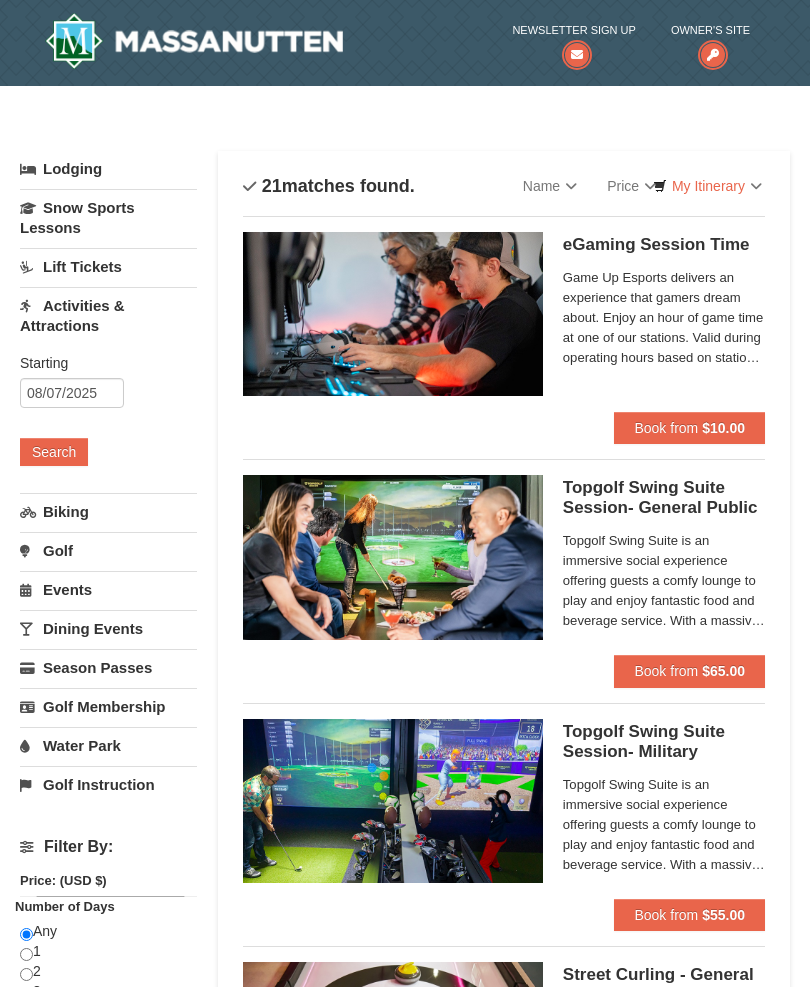 scroll, scrollTop: 0, scrollLeft: 0, axis: both 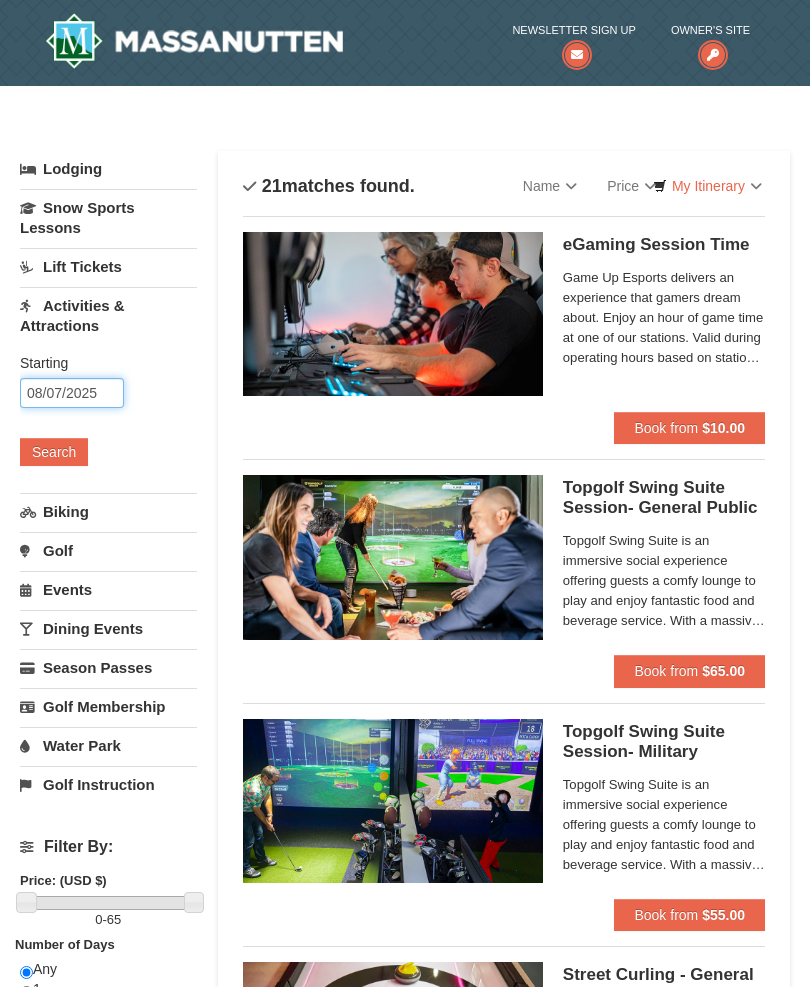 click on "08/07/2025" at bounding box center [72, 393] 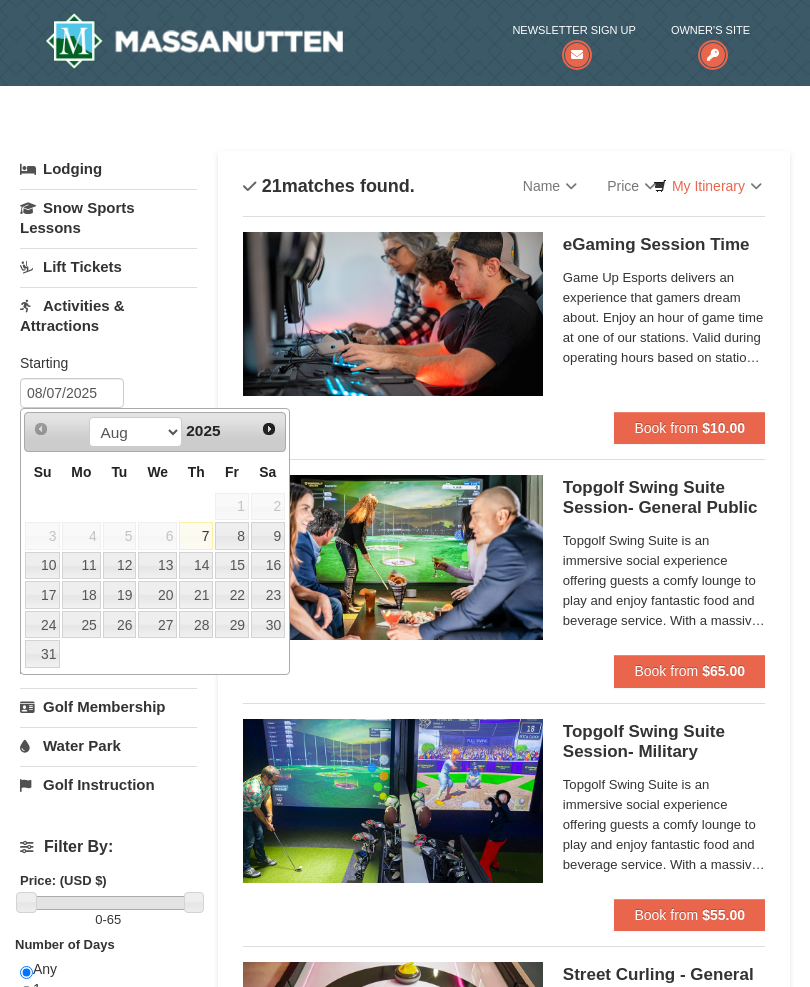 click on "7" at bounding box center [196, 536] 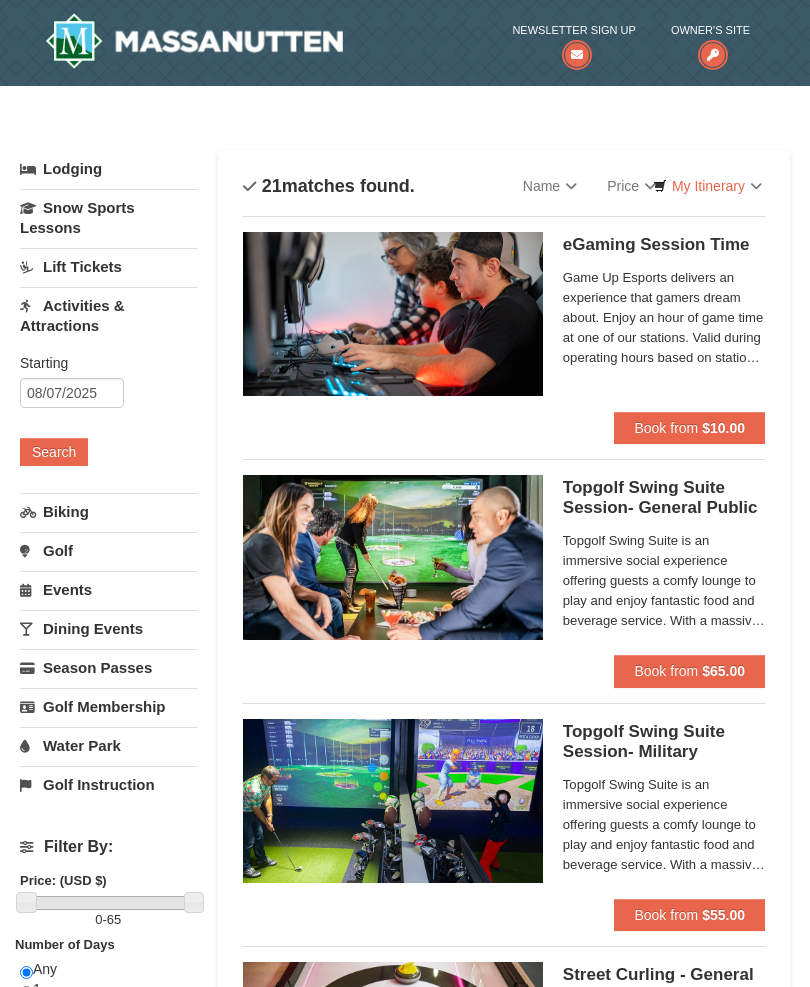 click on "Dining Events" at bounding box center [108, 628] 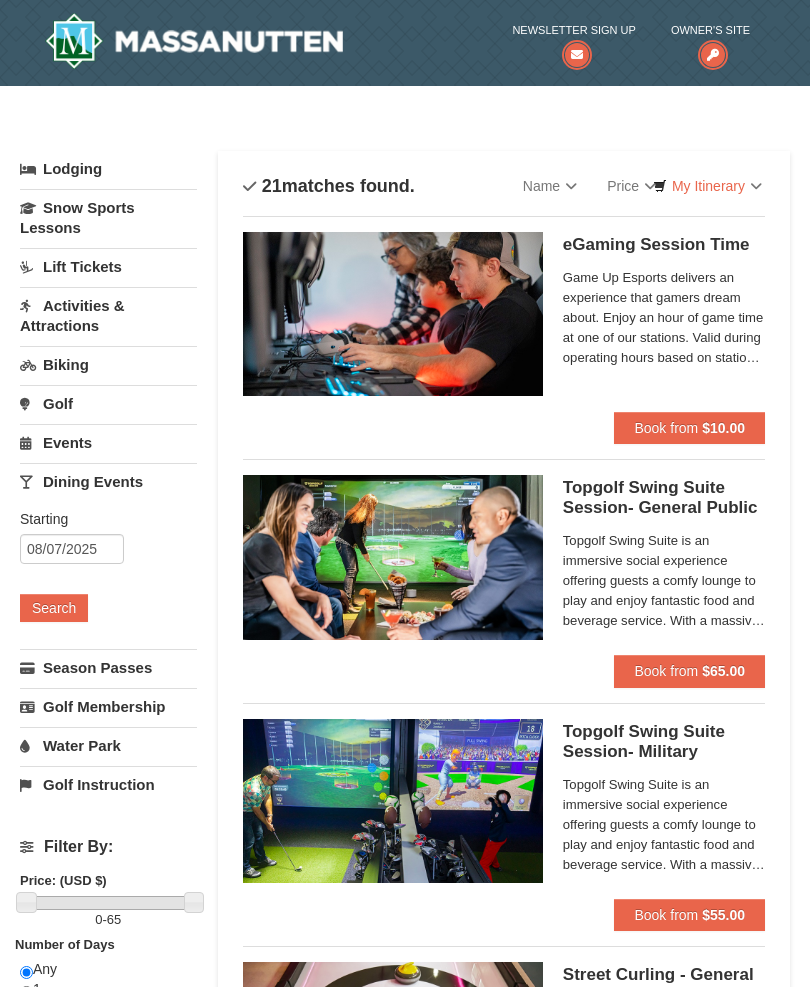 click on "Dining Events" at bounding box center [108, 481] 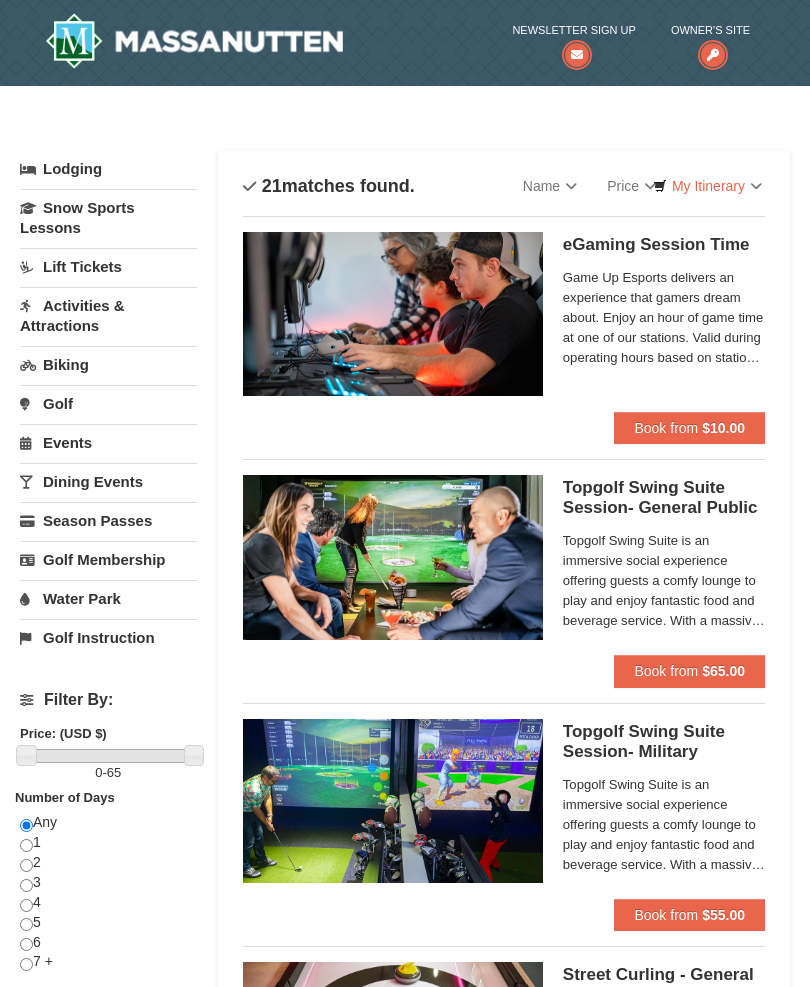 click on "Dining Events" at bounding box center (108, 481) 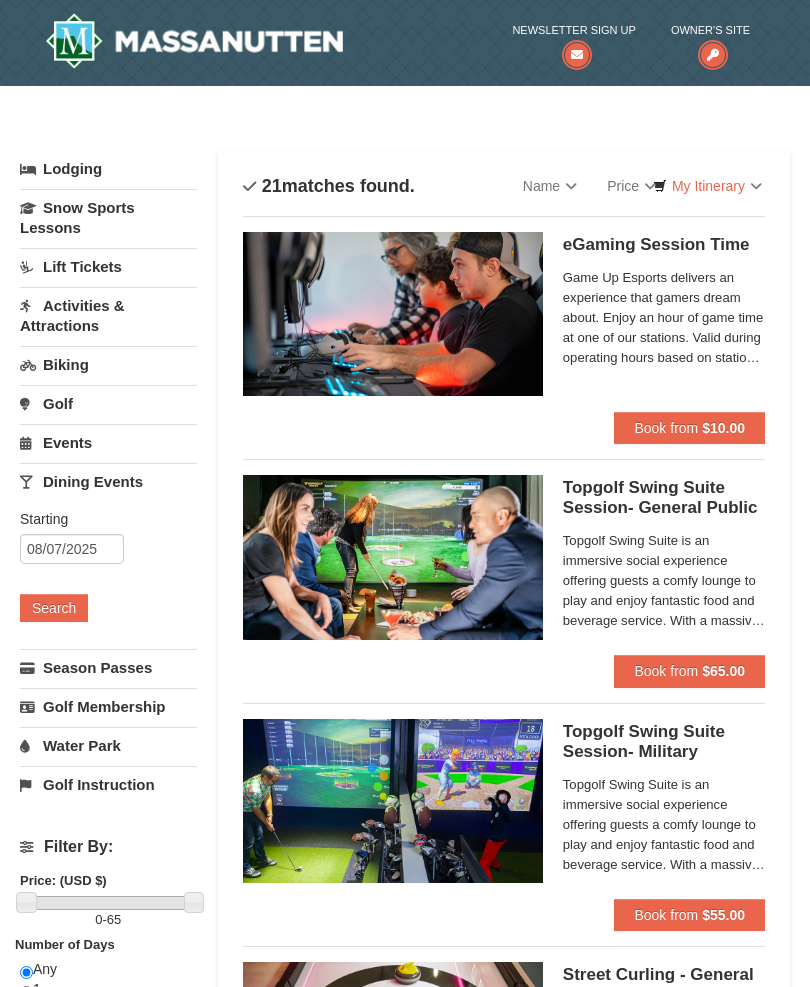 click on "Search" at bounding box center [54, 608] 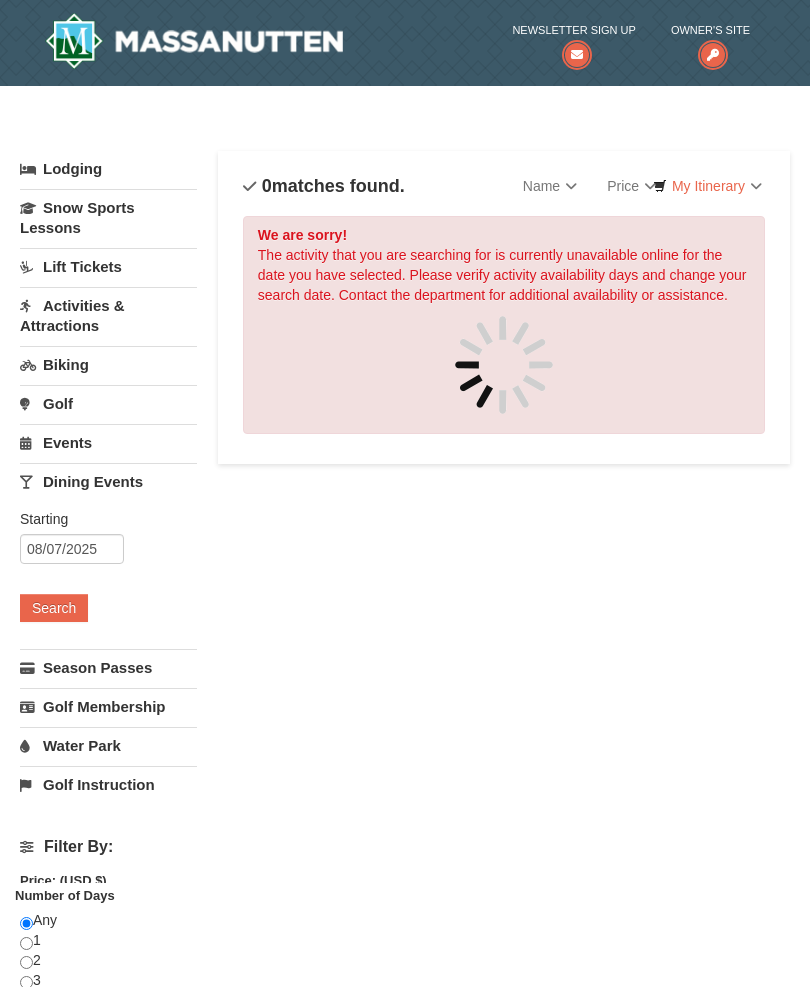scroll, scrollTop: 0, scrollLeft: 0, axis: both 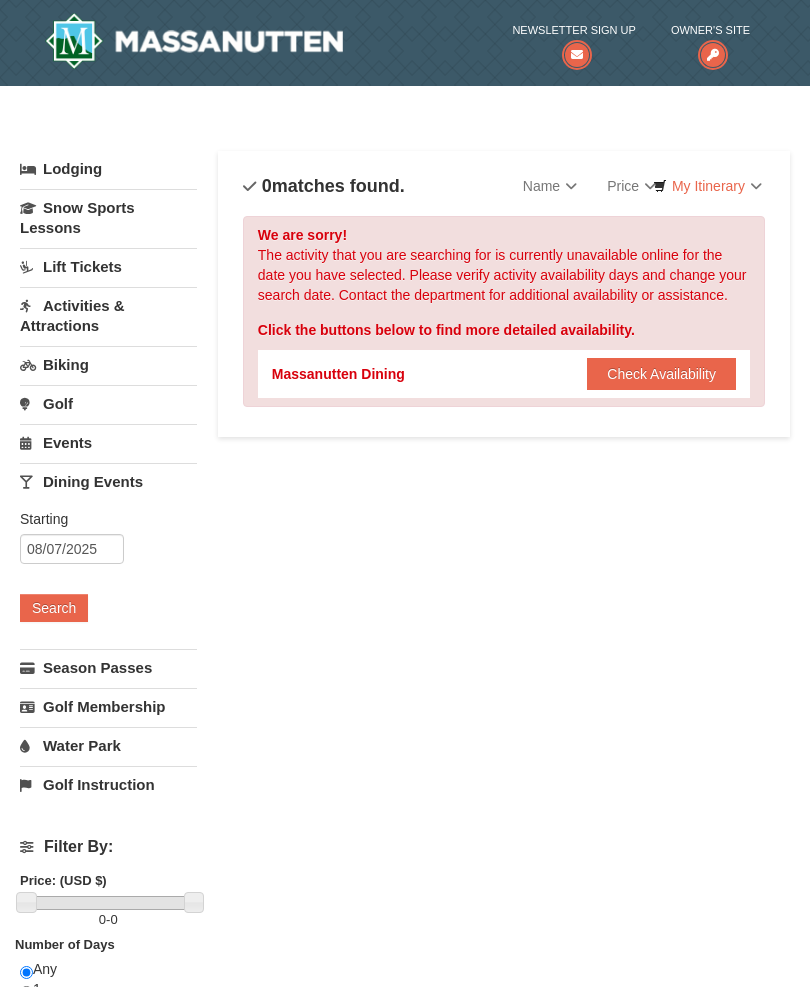 click on "Check Availability" at bounding box center (661, 374) 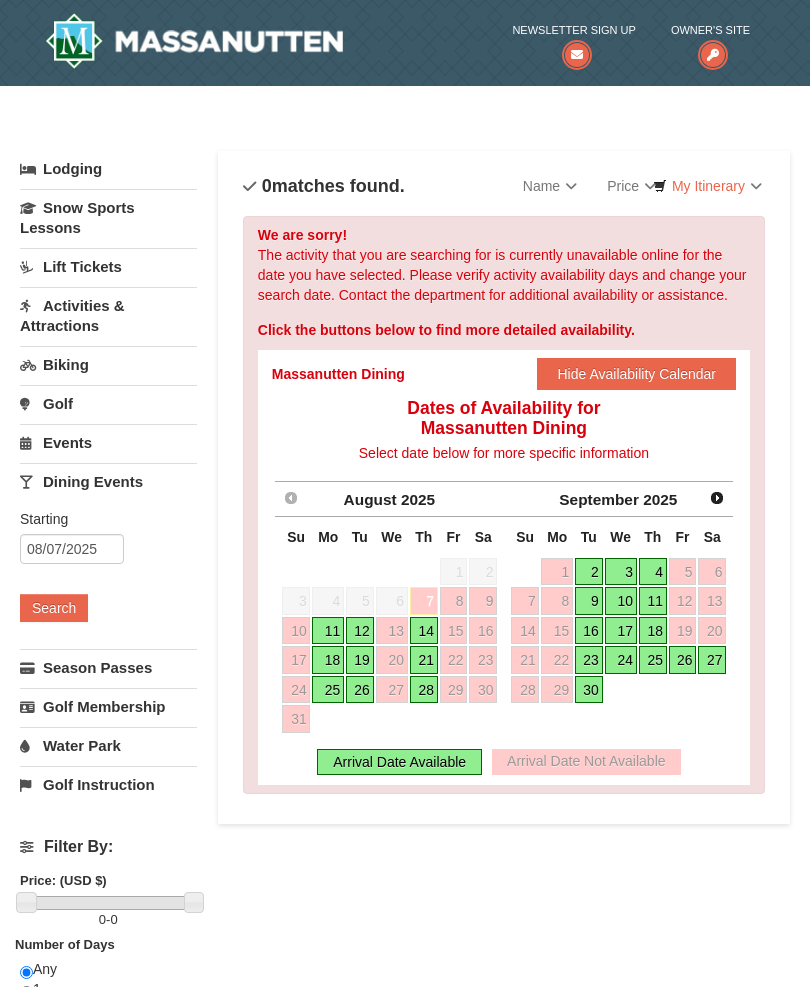 click on "7" at bounding box center (424, 601) 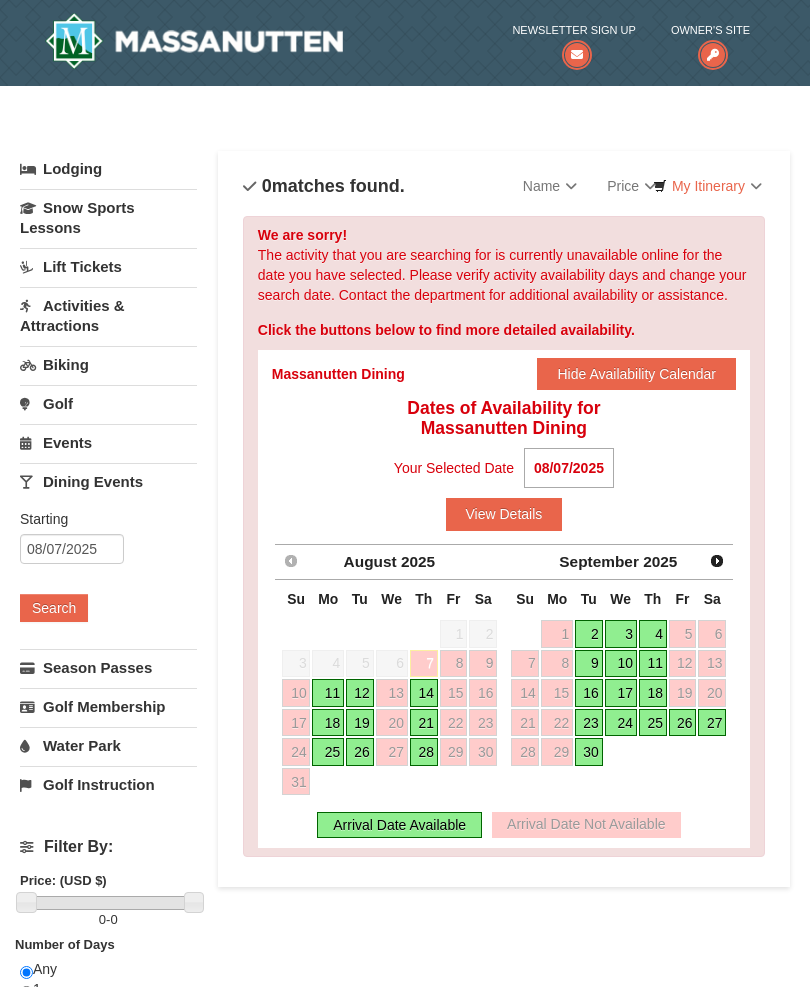 click on "14" at bounding box center [424, 693] 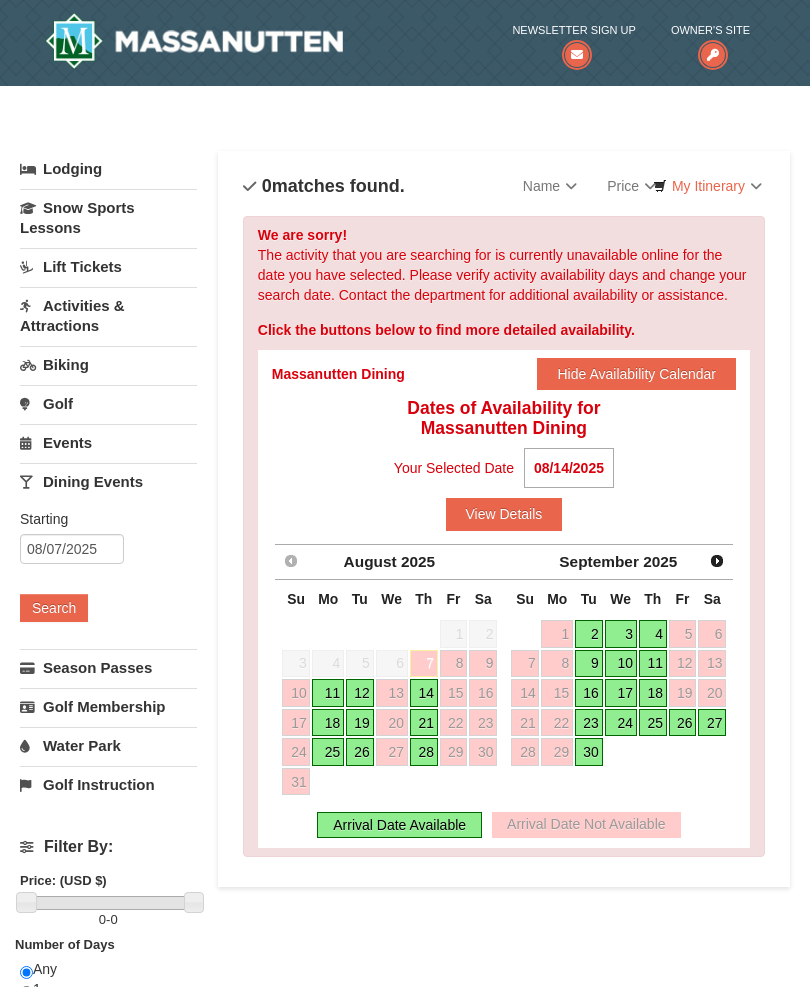 click on "View Details" at bounding box center [504, 514] 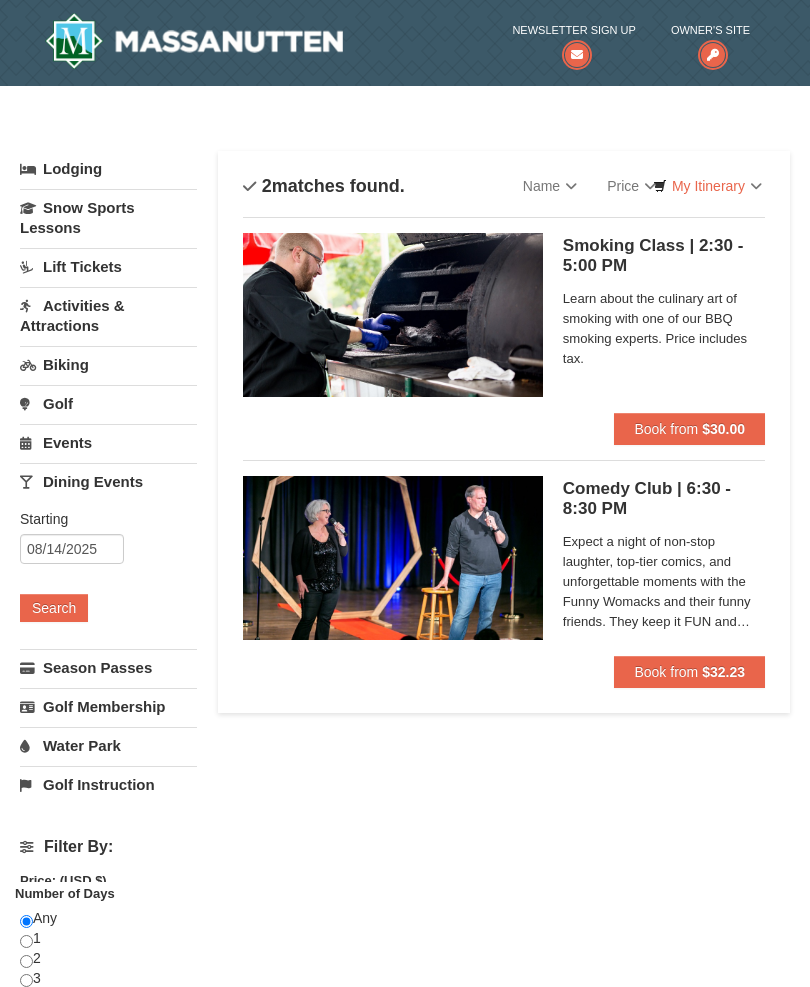 scroll, scrollTop: 0, scrollLeft: 0, axis: both 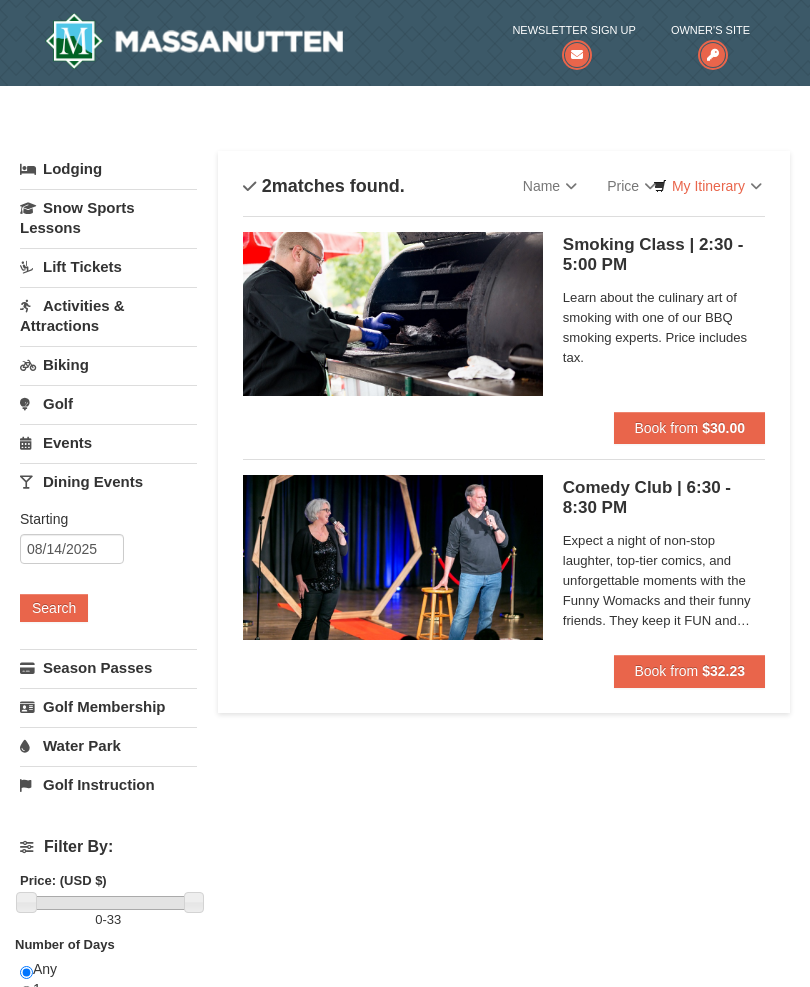 click on "Learn about the culinary art of smoking with one of our BBQ smoking experts. Price includes tax." at bounding box center (664, 328) 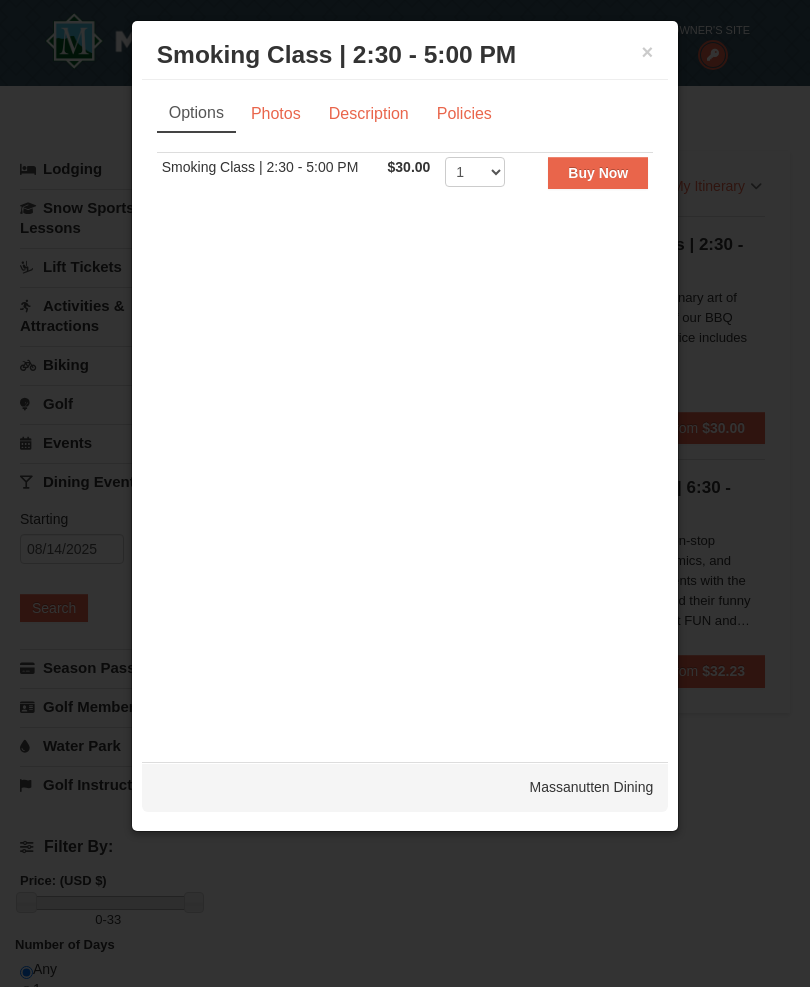 click on "Photos" at bounding box center [276, 114] 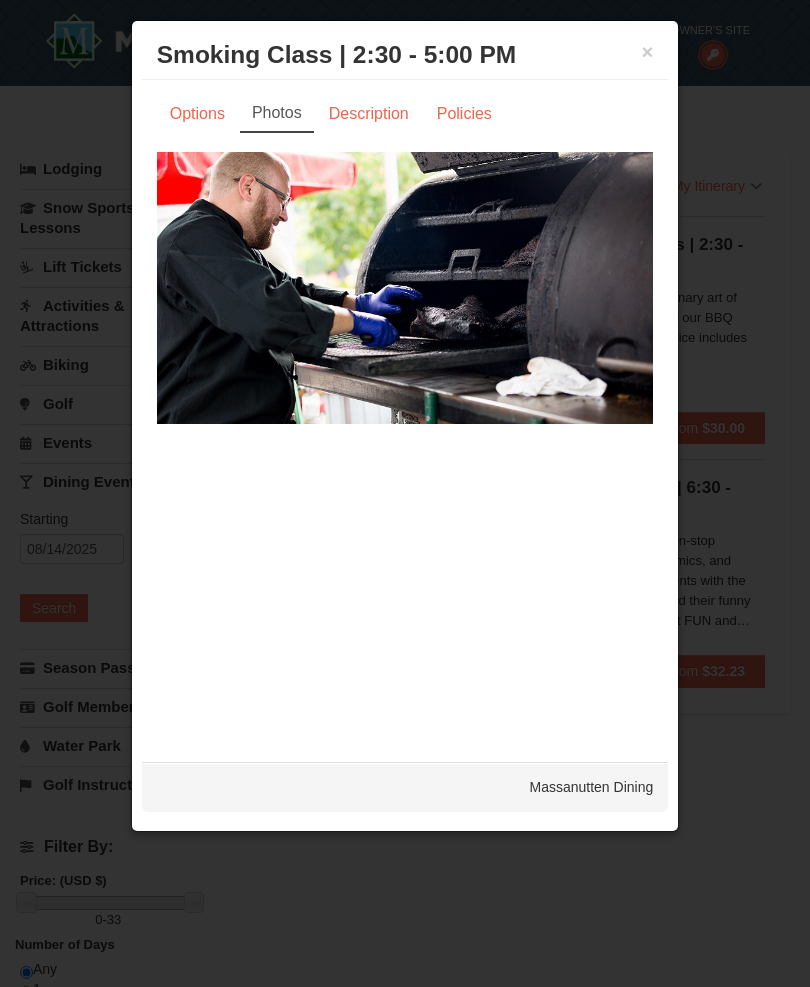 click on "Description" at bounding box center [369, 114] 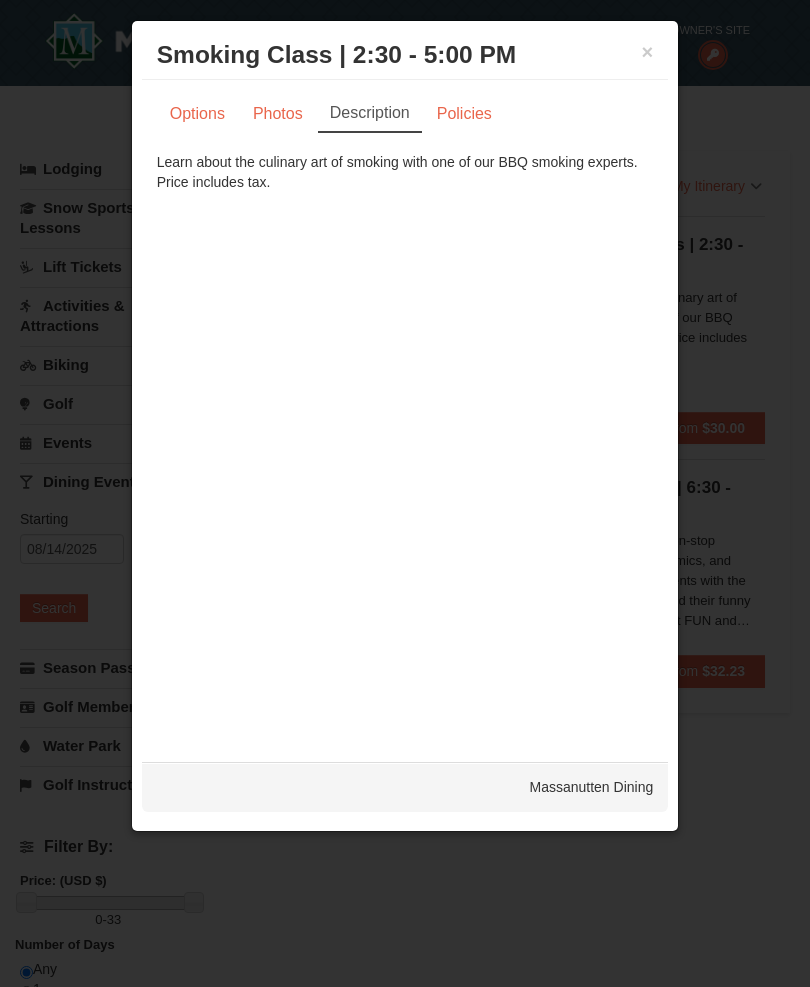 click on "Policies" at bounding box center (464, 114) 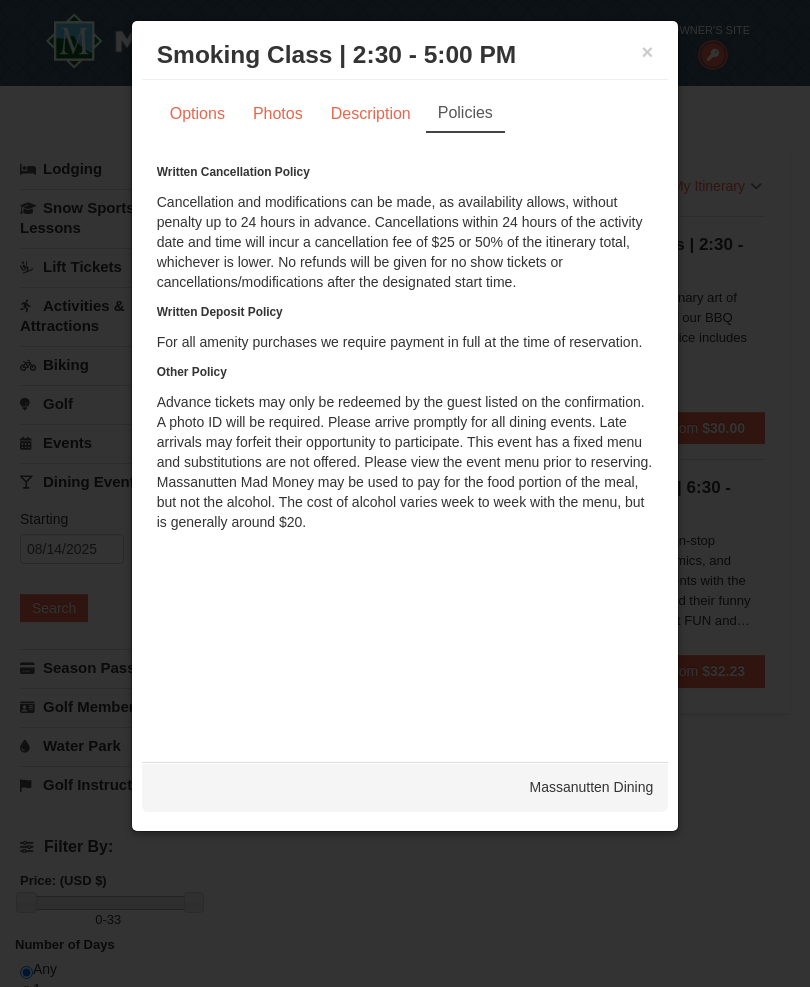 click on "Photos" at bounding box center [278, 114] 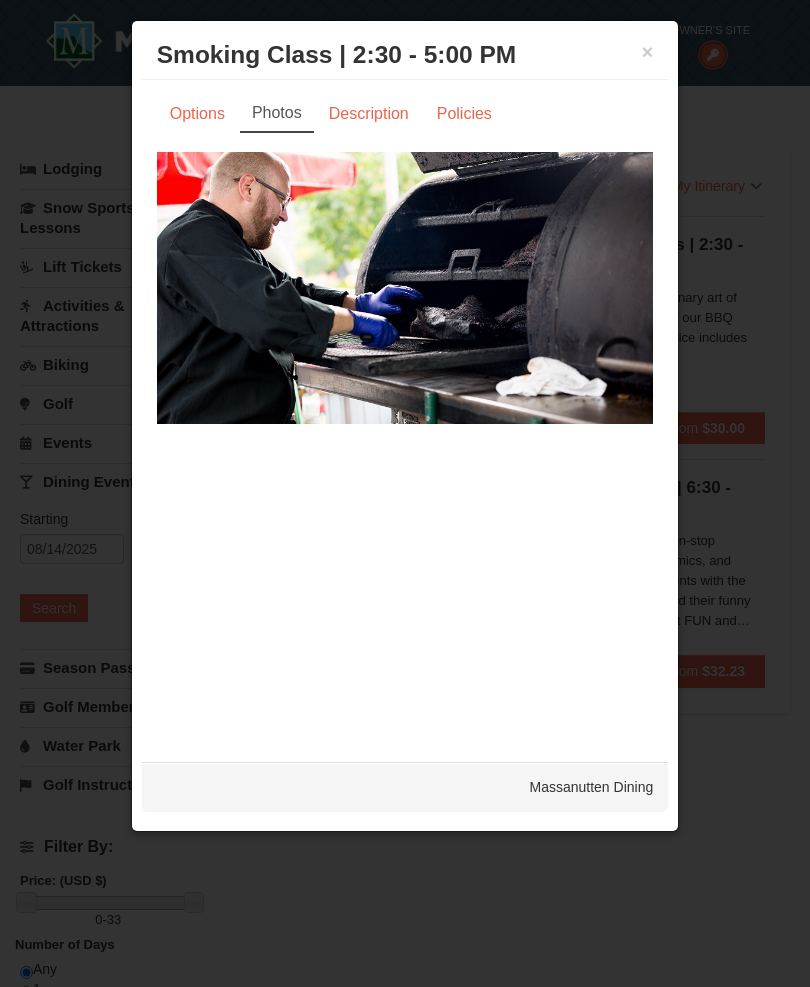 click on "Description" at bounding box center (369, 114) 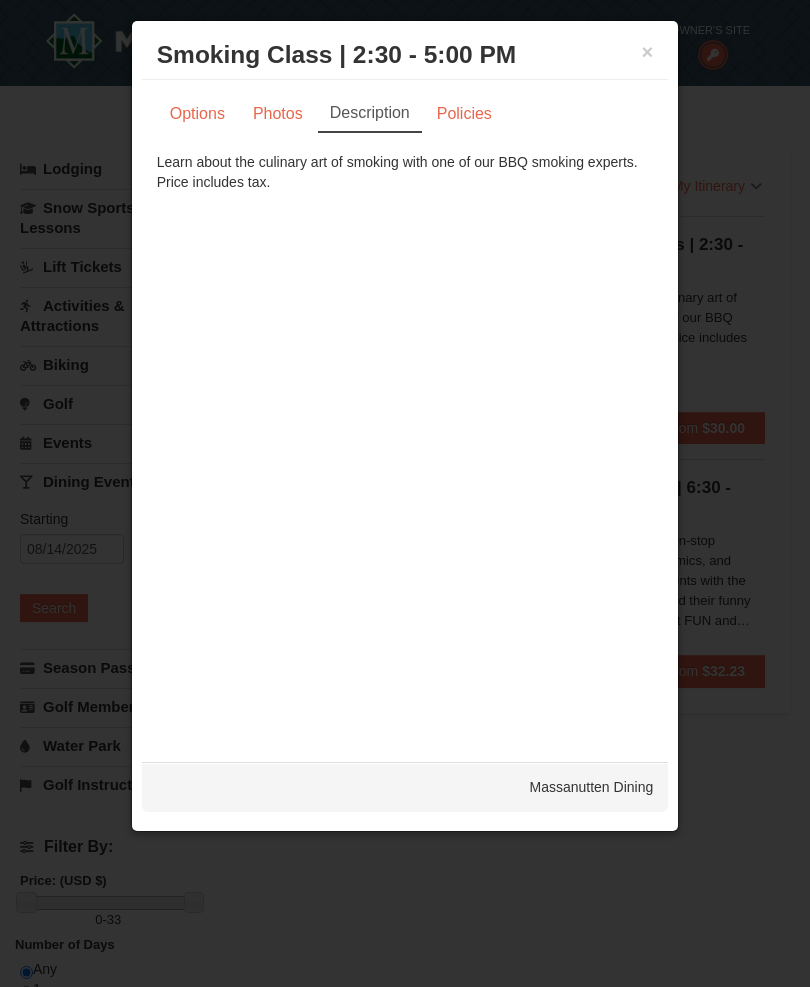click on "Options" at bounding box center (197, 114) 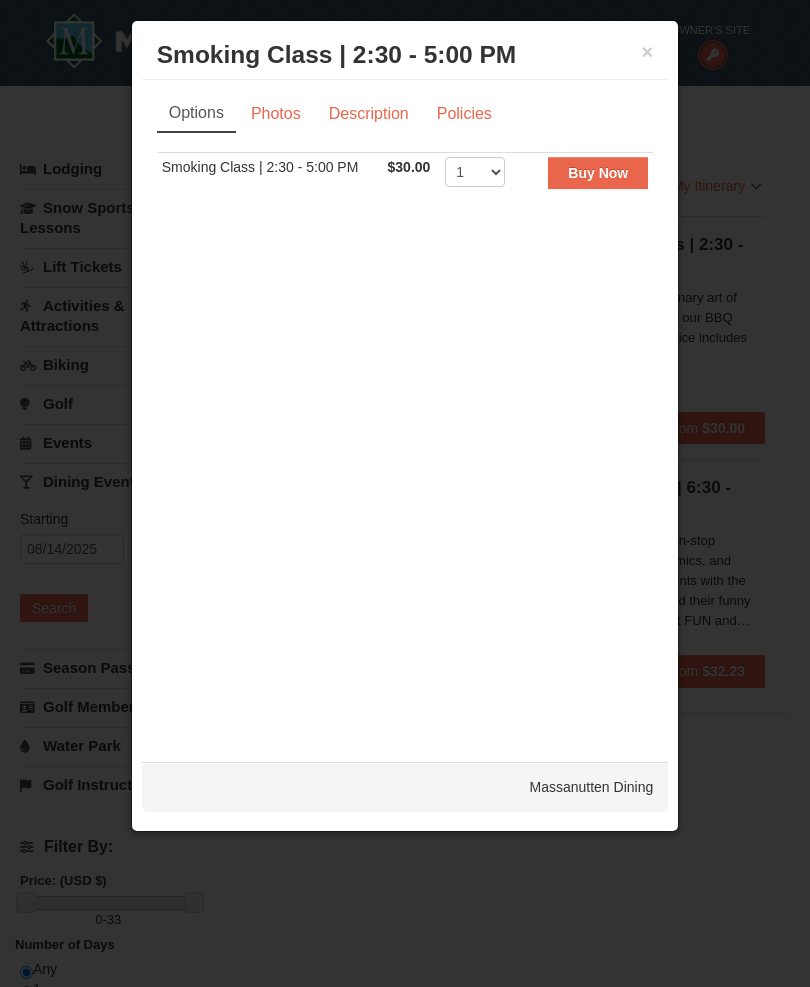 click on "Options" at bounding box center (196, 114) 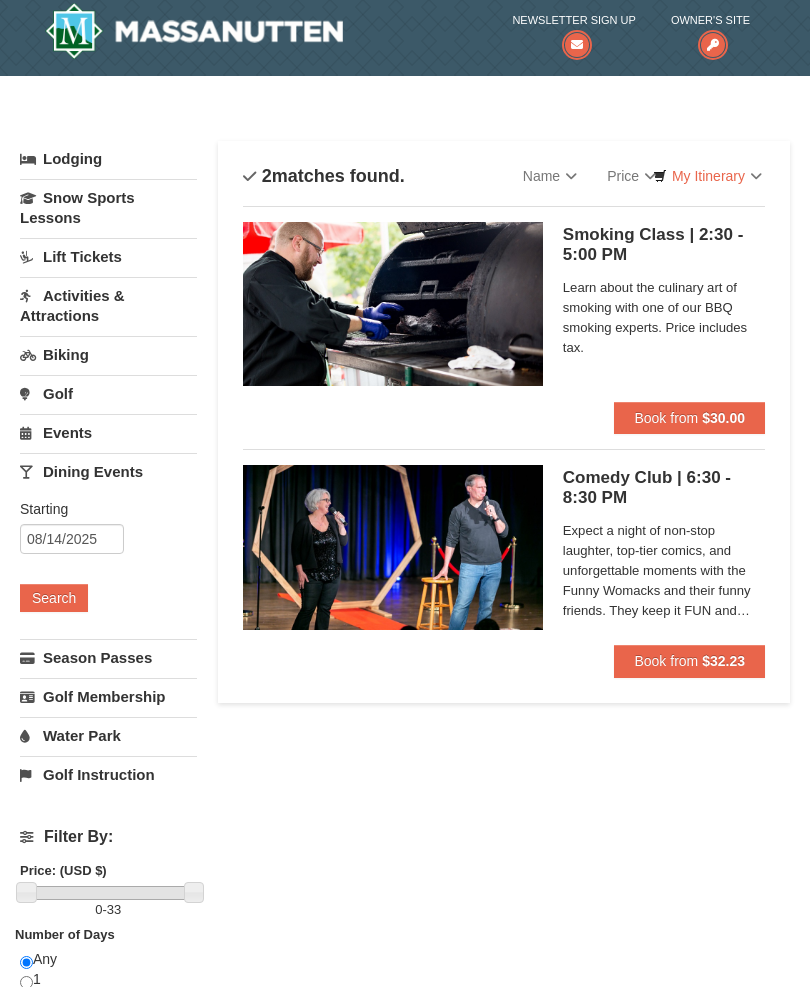 scroll, scrollTop: 0, scrollLeft: 0, axis: both 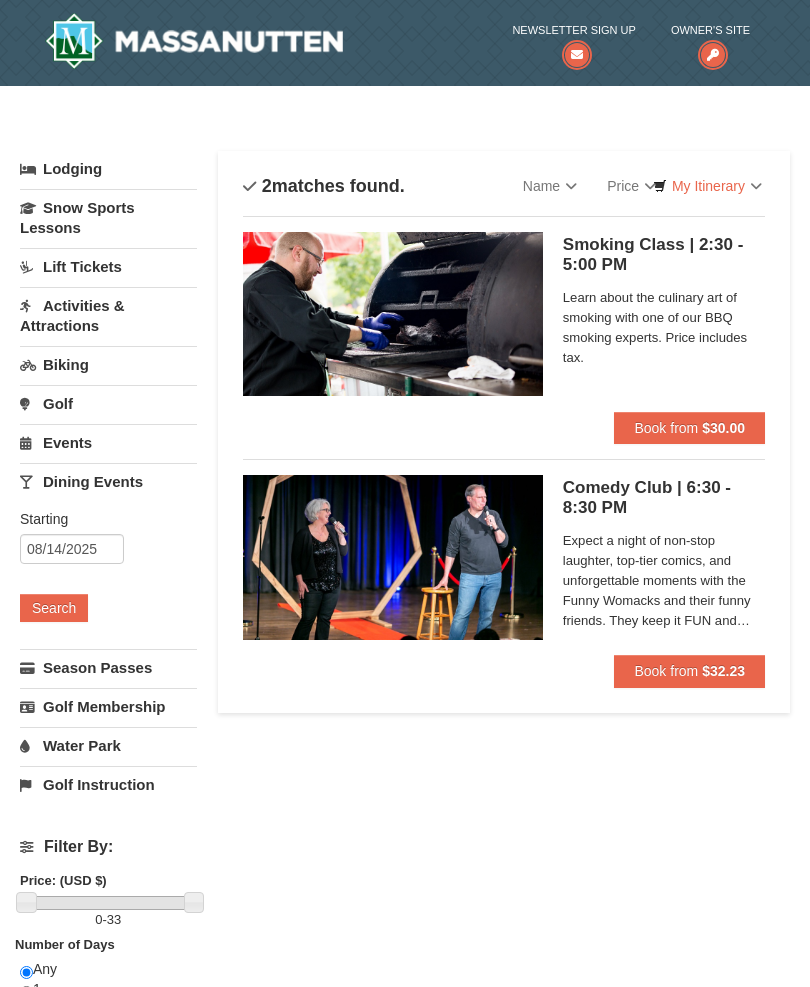 click on "Search" at bounding box center [54, 608] 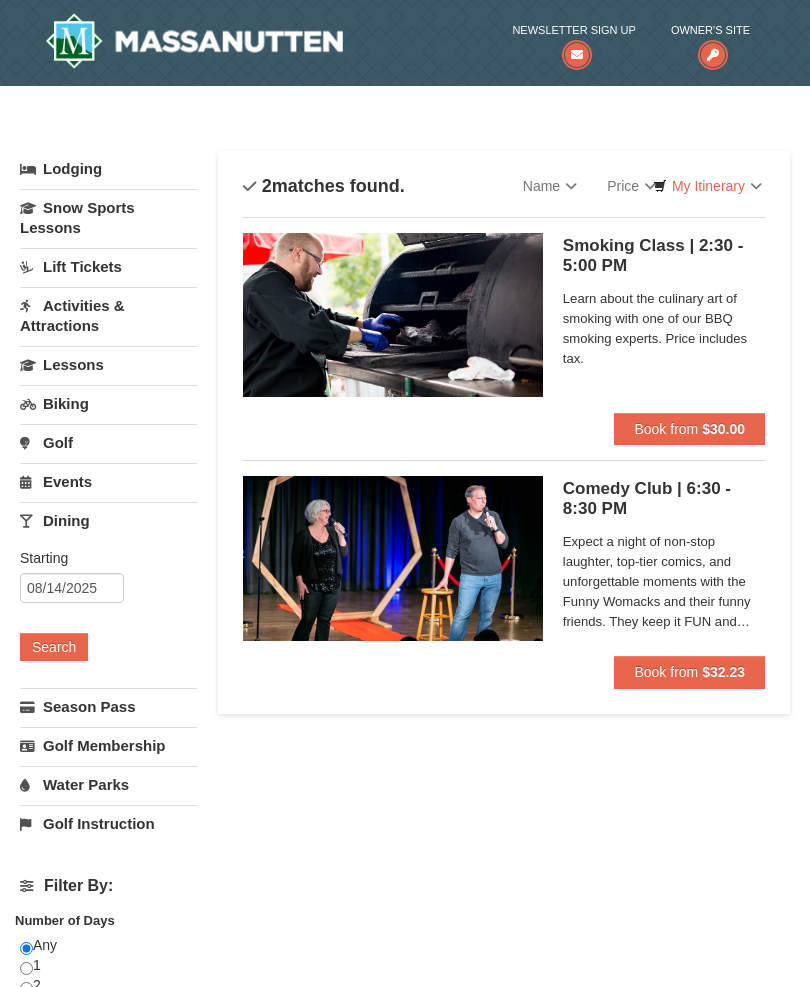 scroll, scrollTop: 0, scrollLeft: 0, axis: both 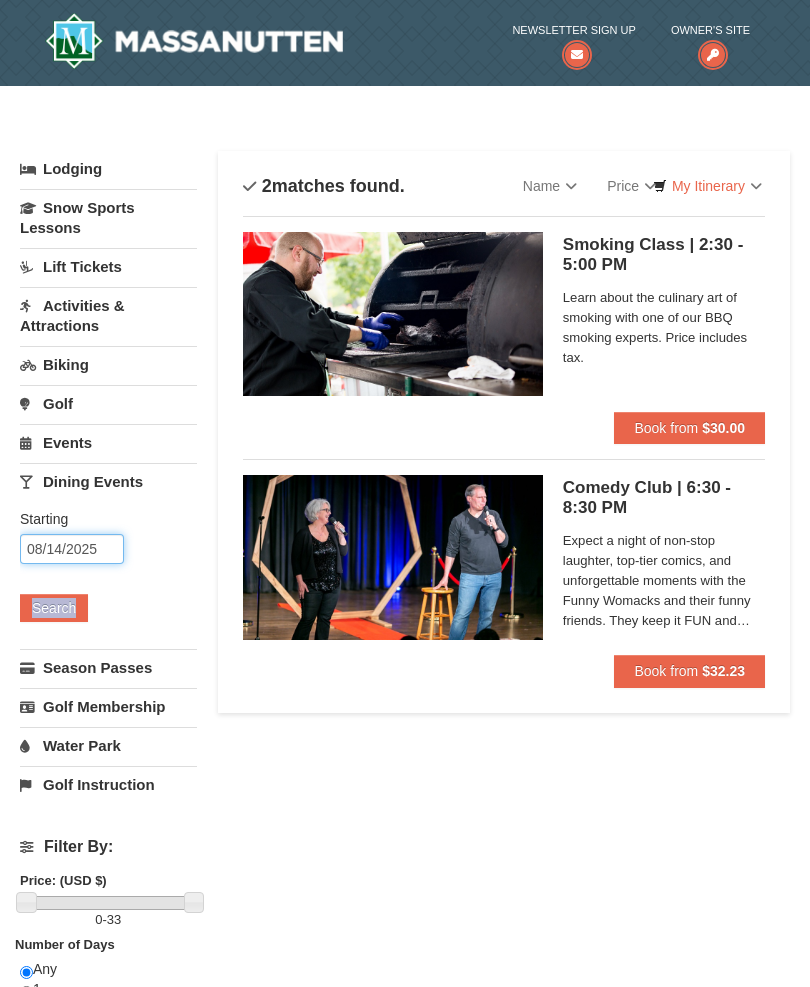 click on "08/14/2025" at bounding box center [72, 549] 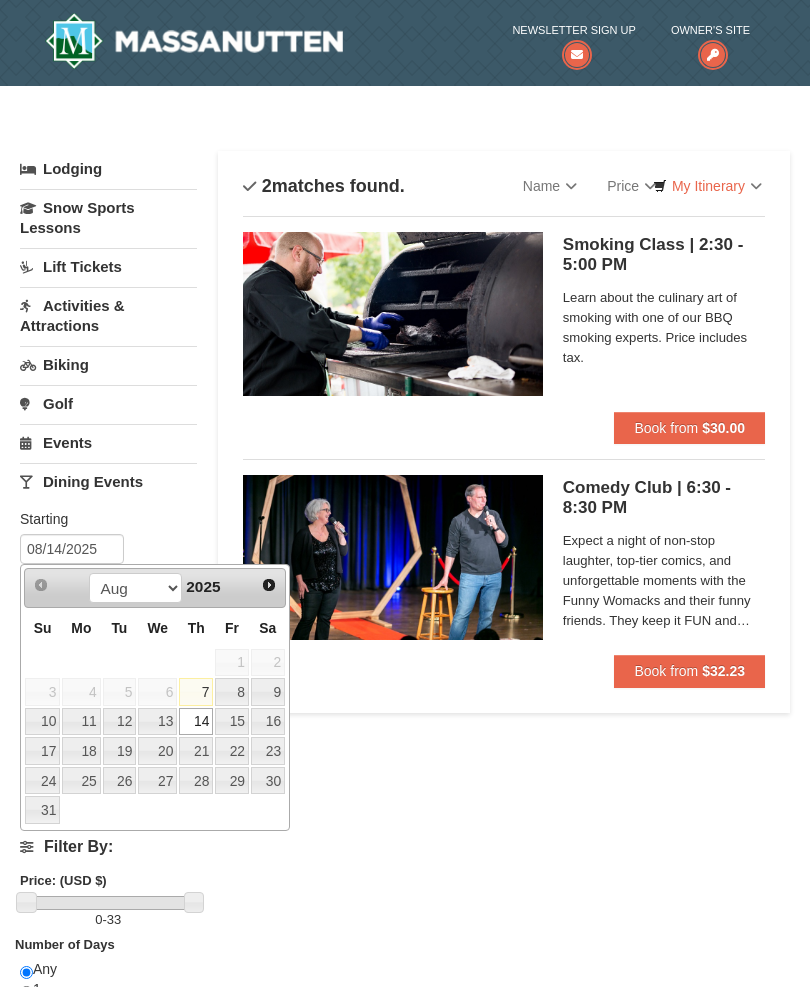 click on "Starting Please format dates MM/DD/YYYY Please format dates MM/DD/YYYY" at bounding box center [101, 519] 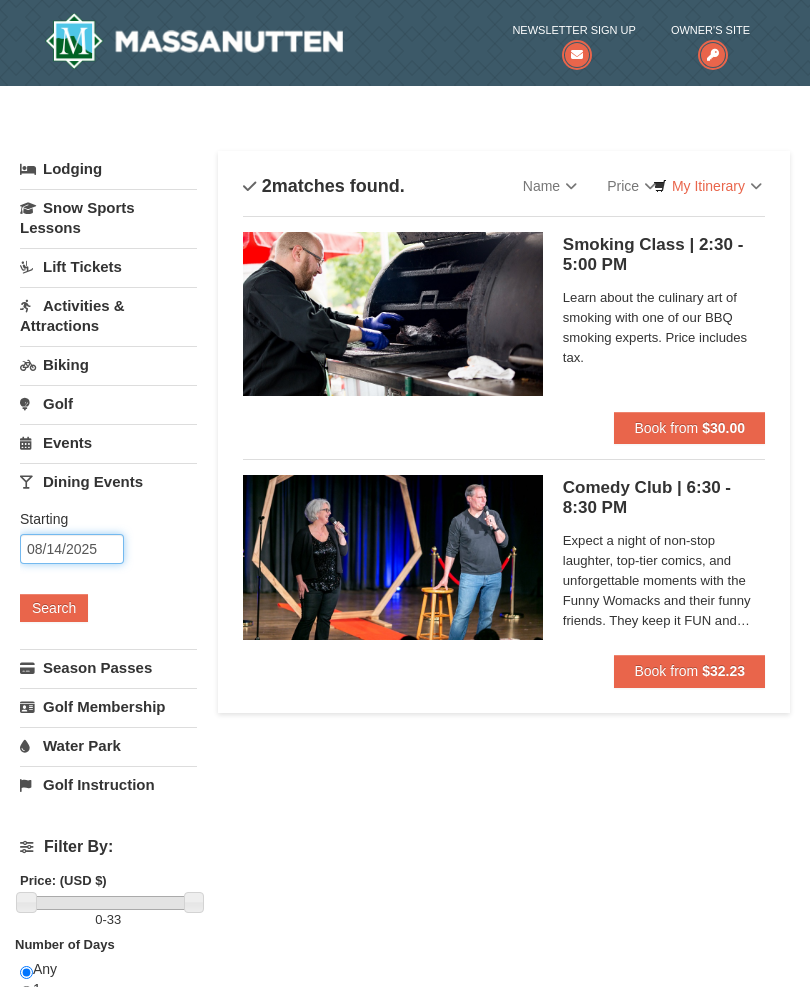 click on "08/14/2025" at bounding box center (72, 549) 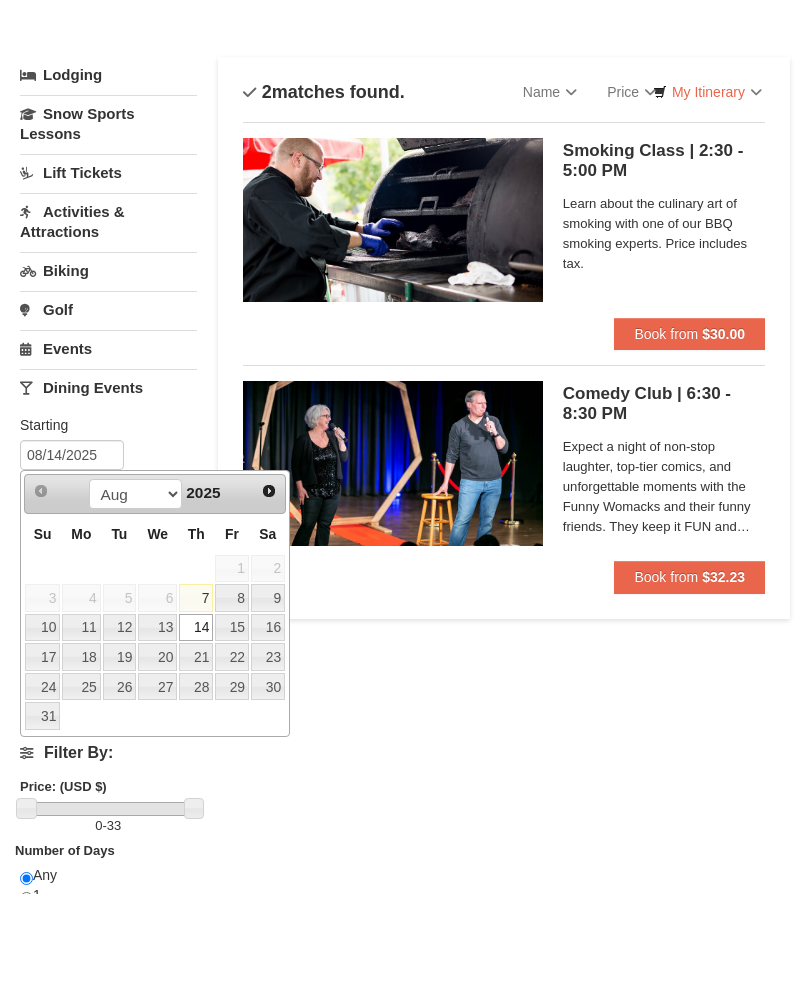 click on "7" at bounding box center (196, 692) 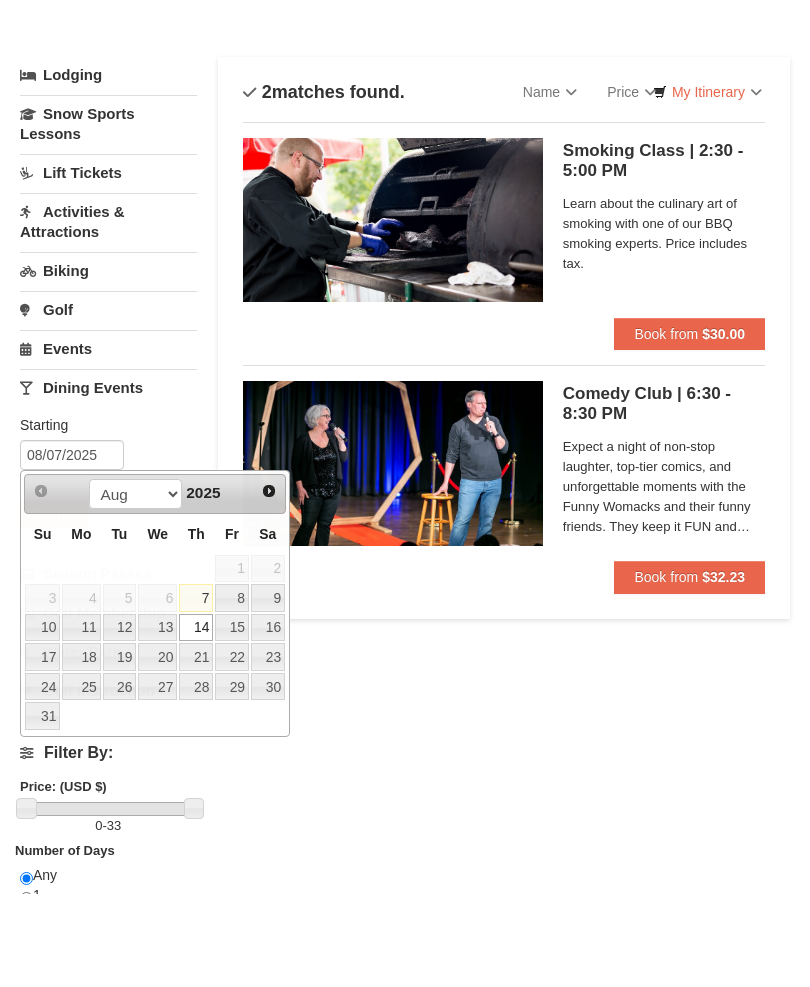 scroll, scrollTop: 94, scrollLeft: 0, axis: vertical 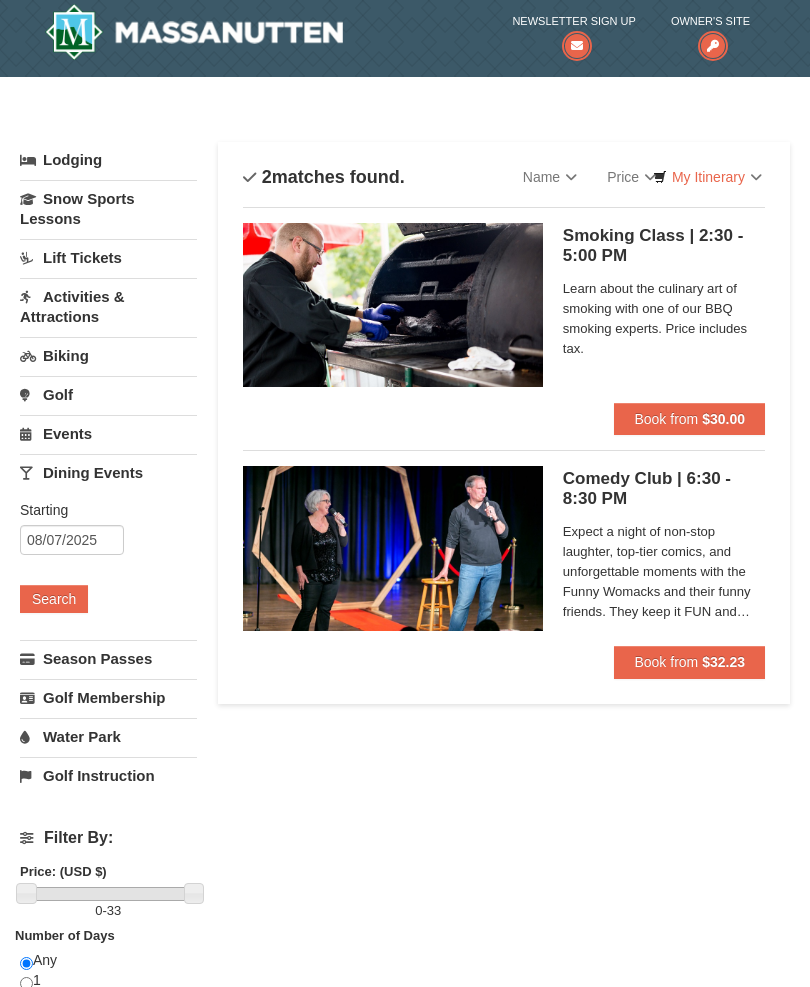 click on "Activities & Attractions" at bounding box center (108, 307) 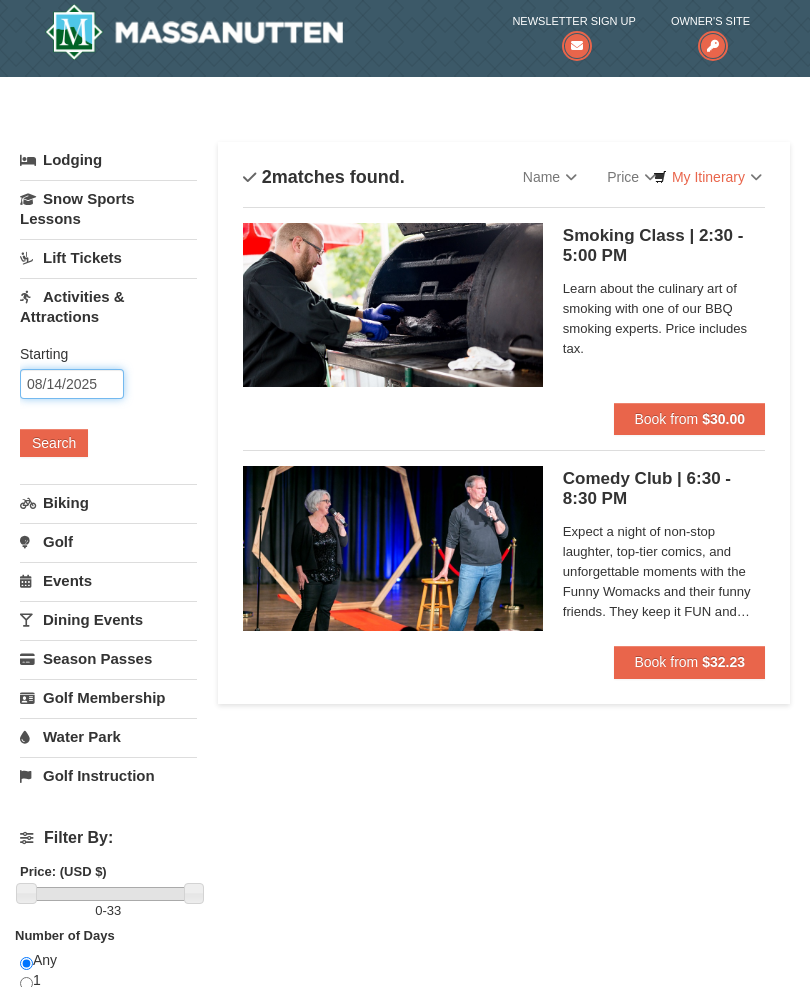click on "08/14/2025" at bounding box center [72, 384] 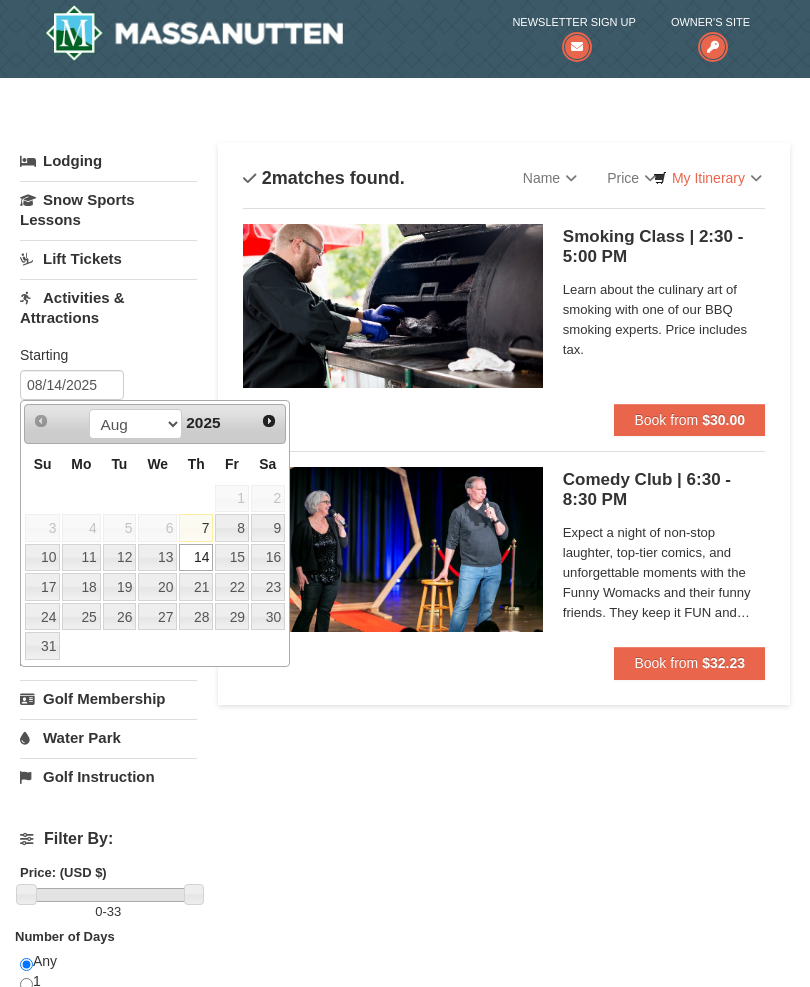click on "7" at bounding box center (196, 528) 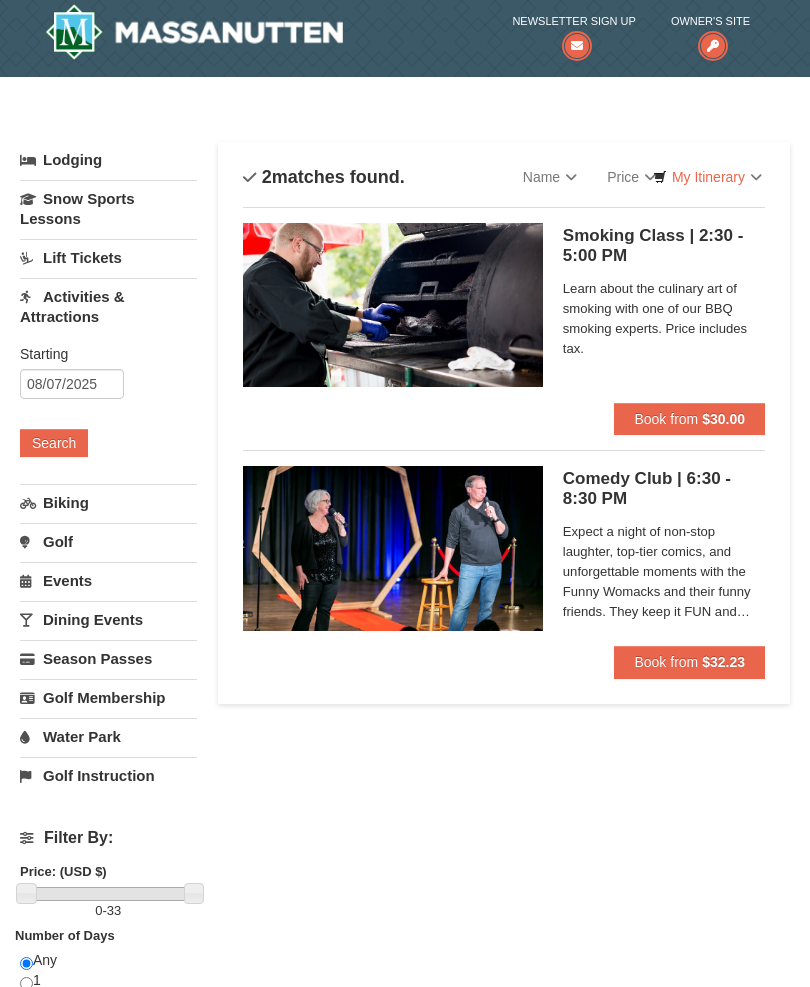 scroll, scrollTop: 9, scrollLeft: 0, axis: vertical 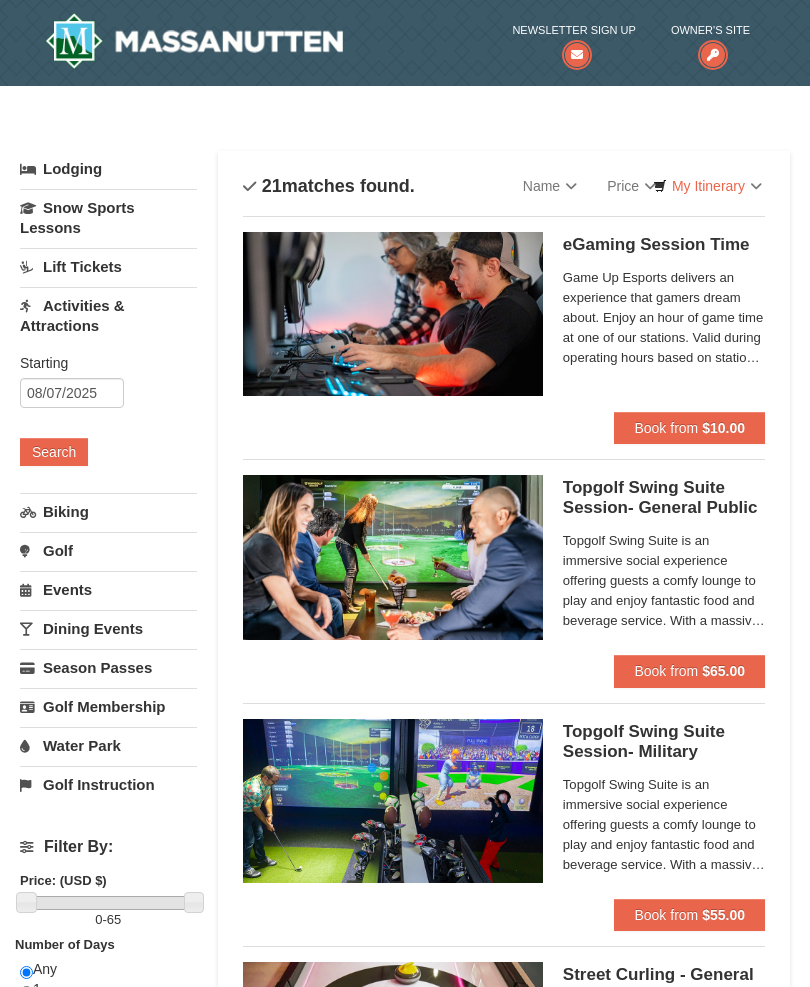 click on "Categories
List
Filter
My Itinerary
Questions?  1-540-289-9441" at bounding box center [405, 141] 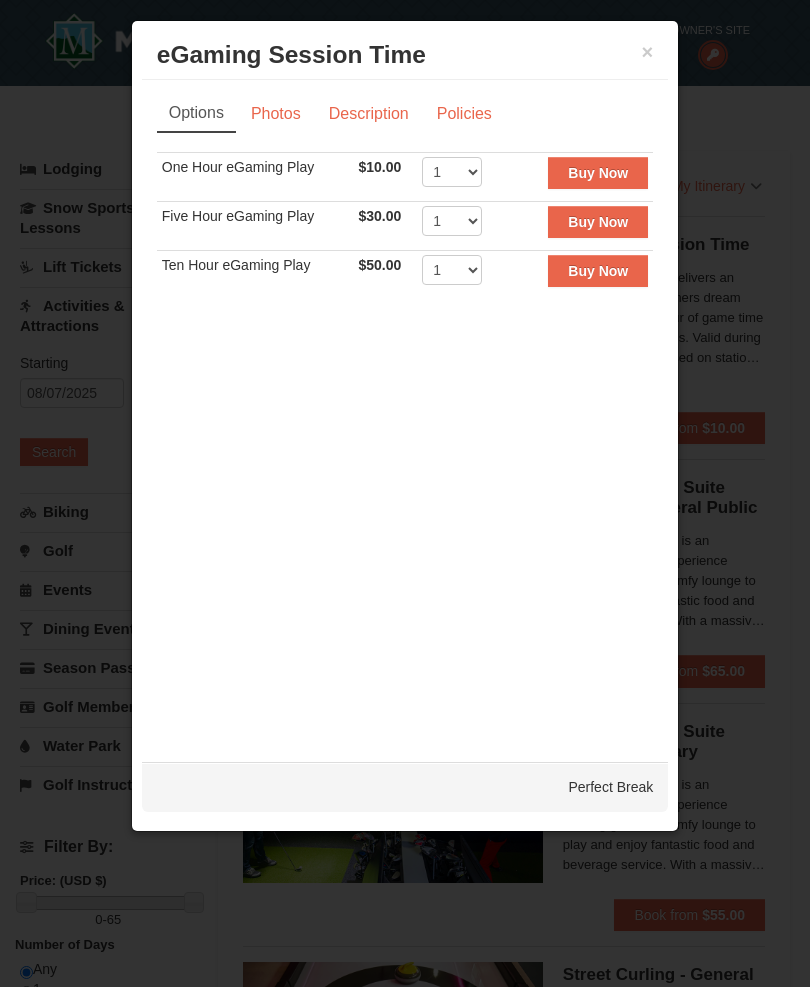 click at bounding box center [405, 493] 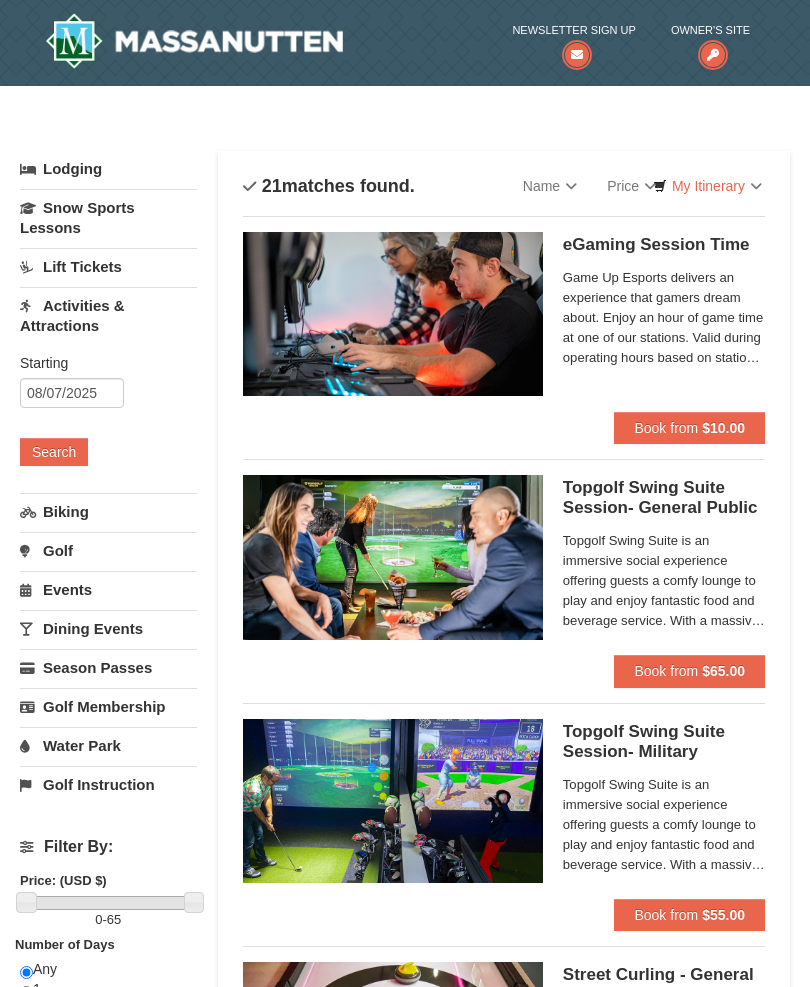 click on "Categories
List
Filter
My Itinerary
Questions?  1-540-289-9441" at bounding box center (405, 141) 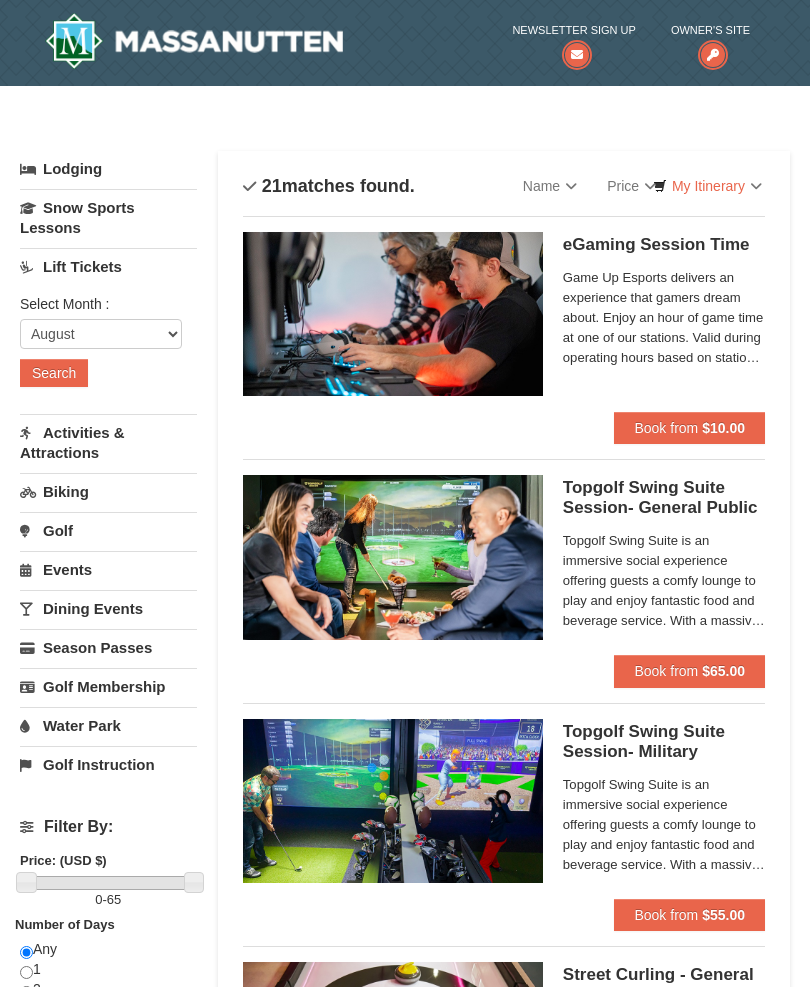 click on "Search" at bounding box center [54, 373] 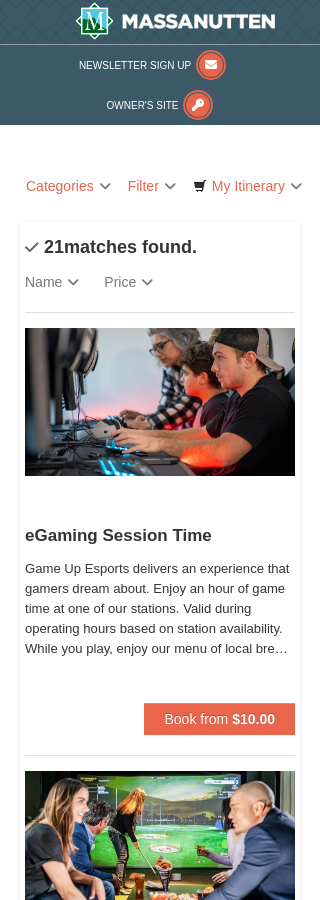 scroll, scrollTop: 0, scrollLeft: 0, axis: both 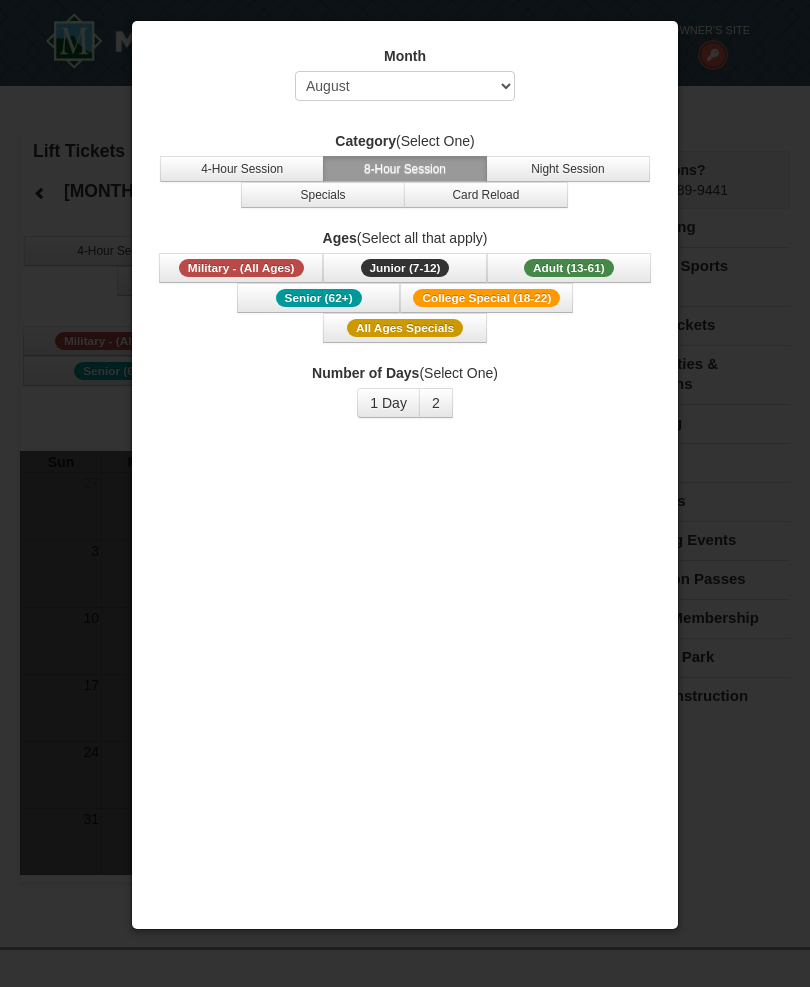 select on "8" 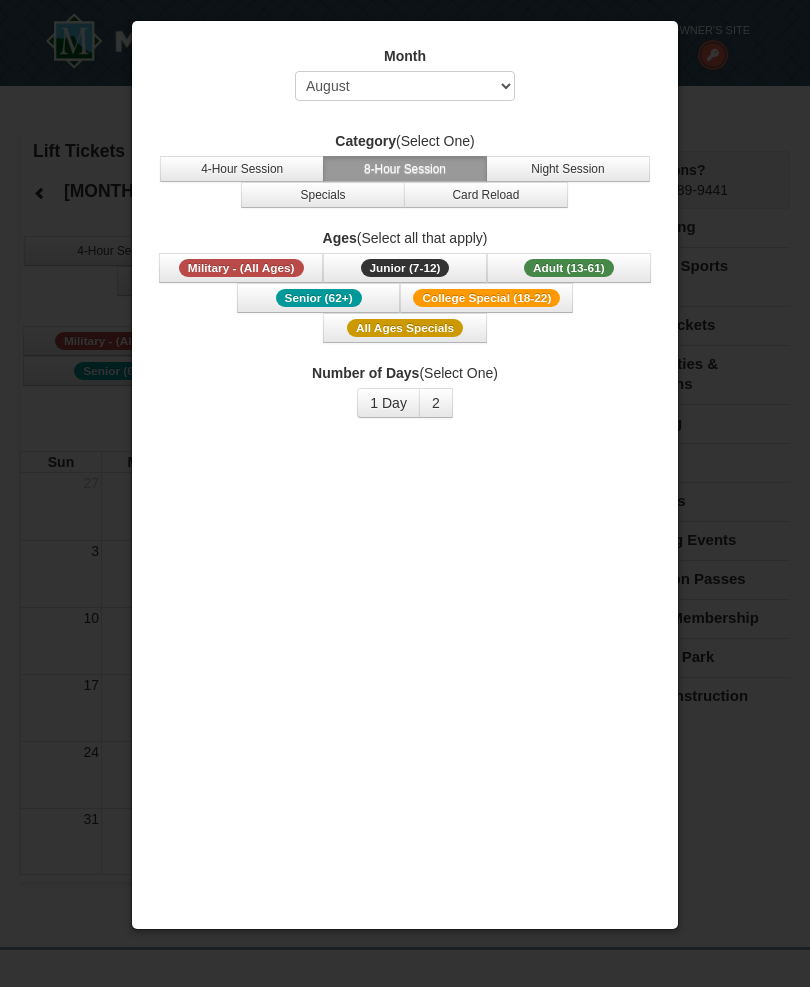 click at bounding box center [405, 493] 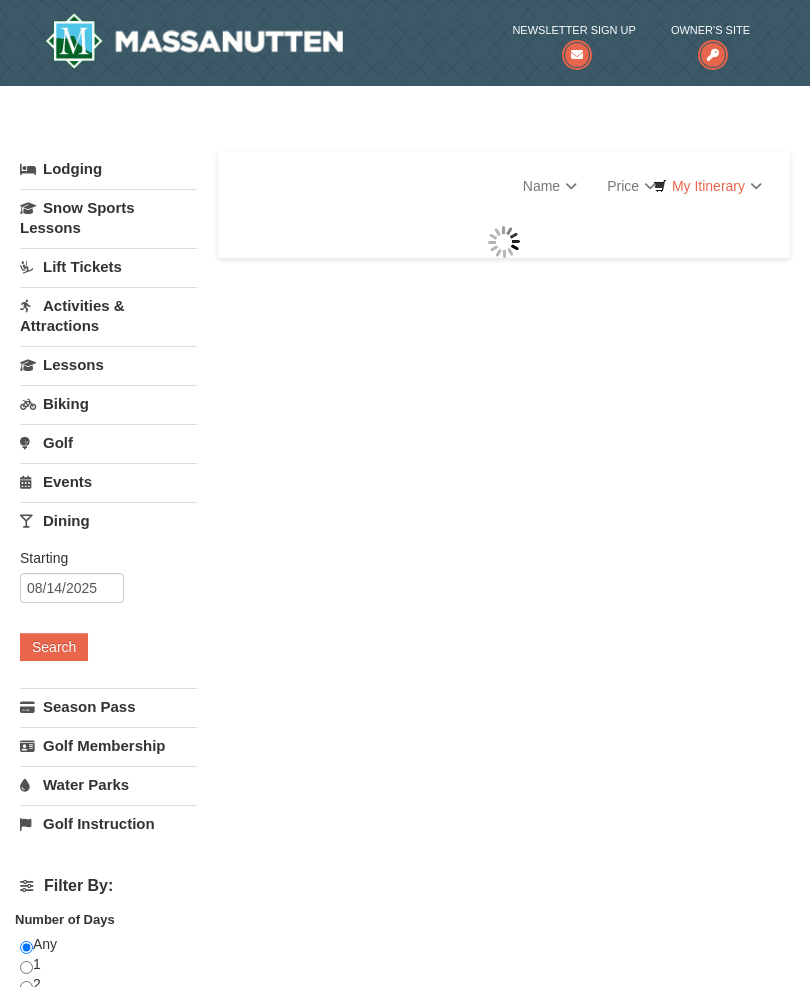 scroll, scrollTop: 0, scrollLeft: 0, axis: both 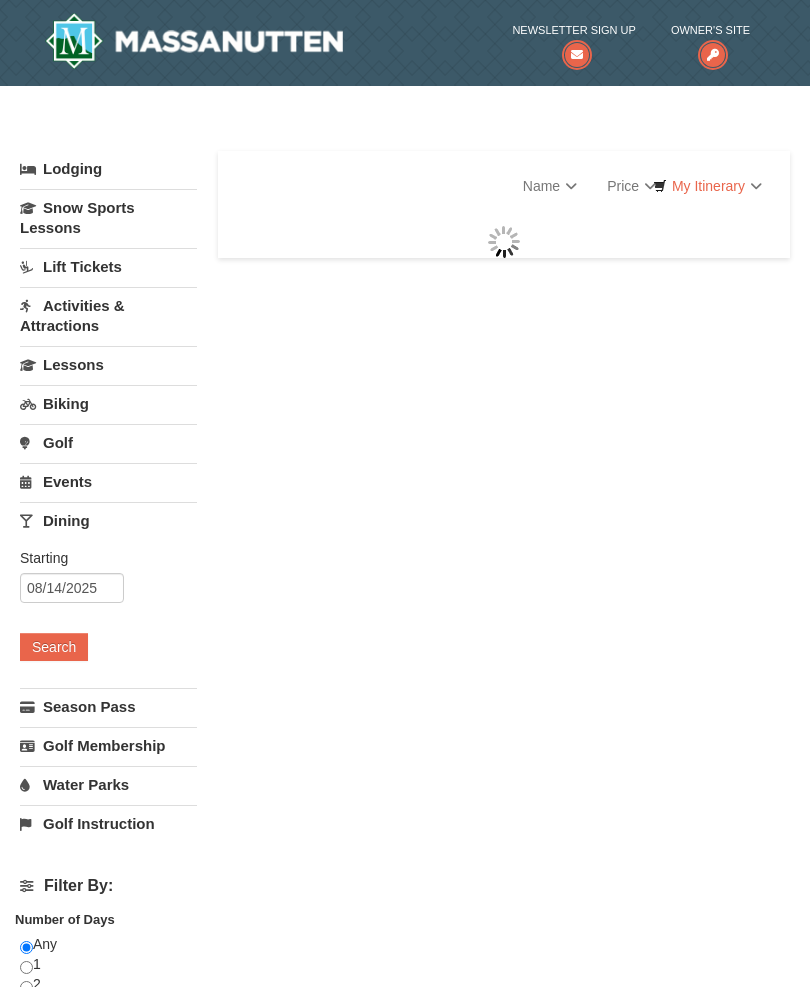 click on "Lodging" at bounding box center (108, 169) 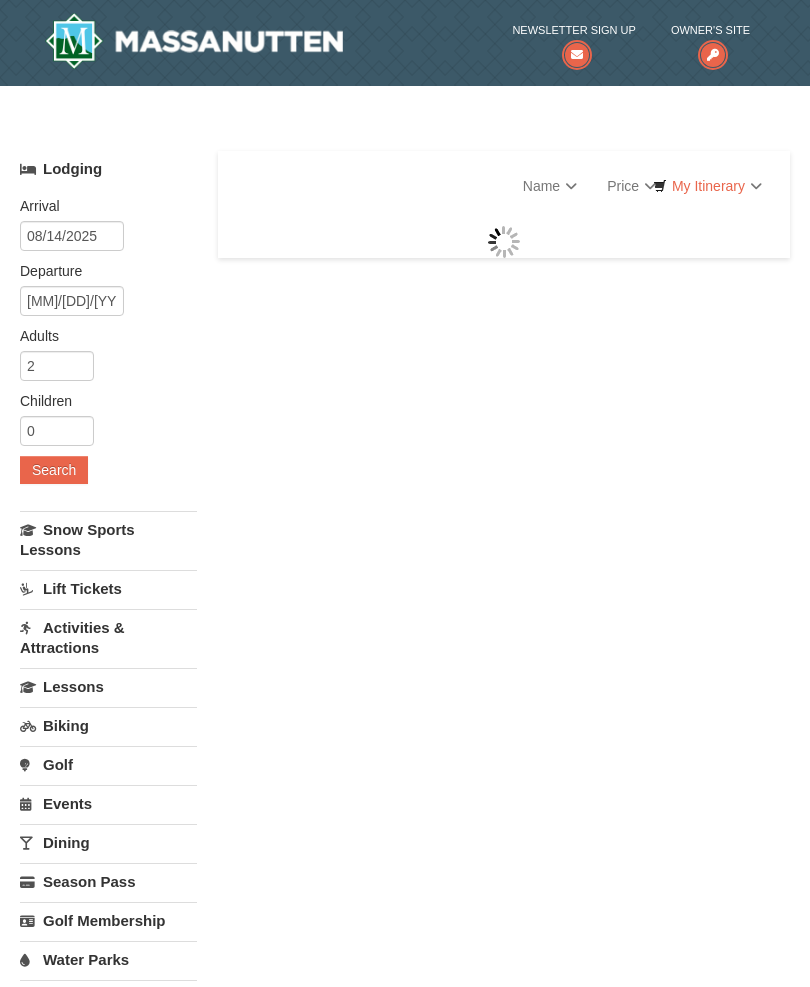 scroll, scrollTop: 63, scrollLeft: 0, axis: vertical 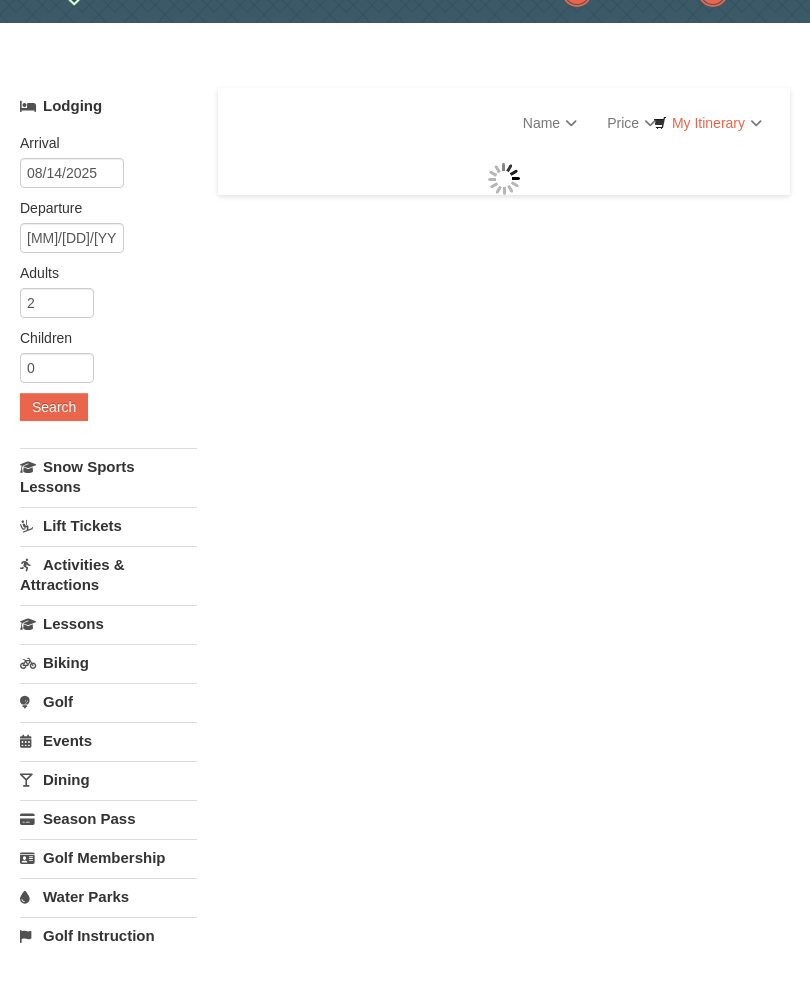 select on "8" 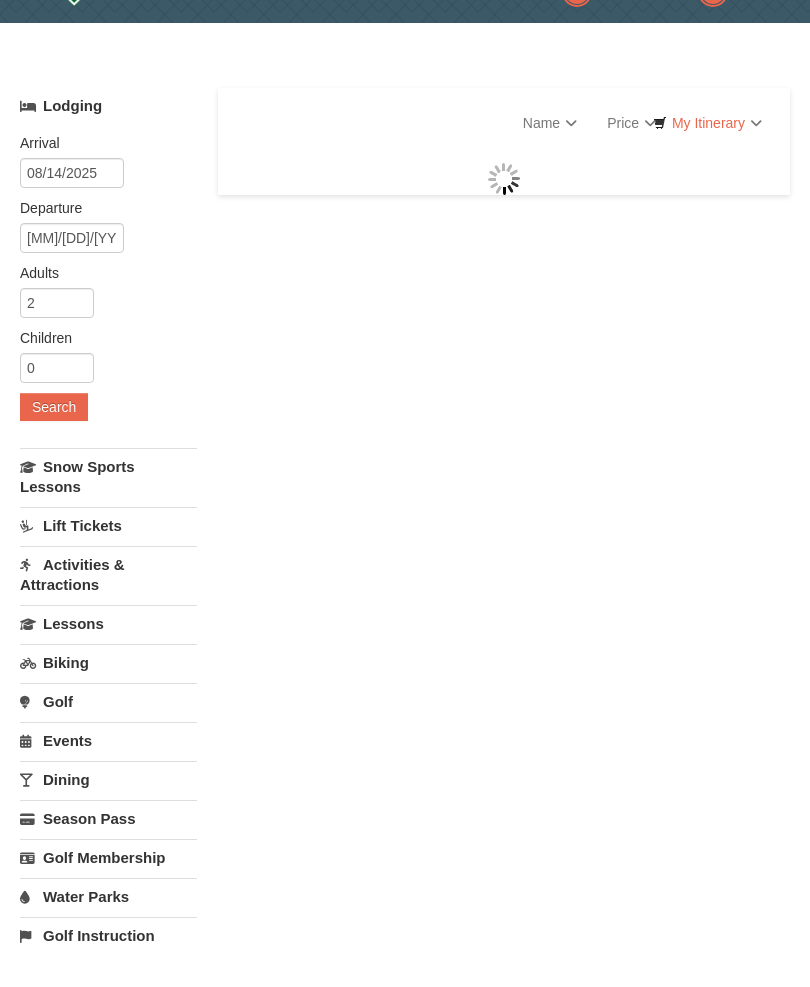 select on "8" 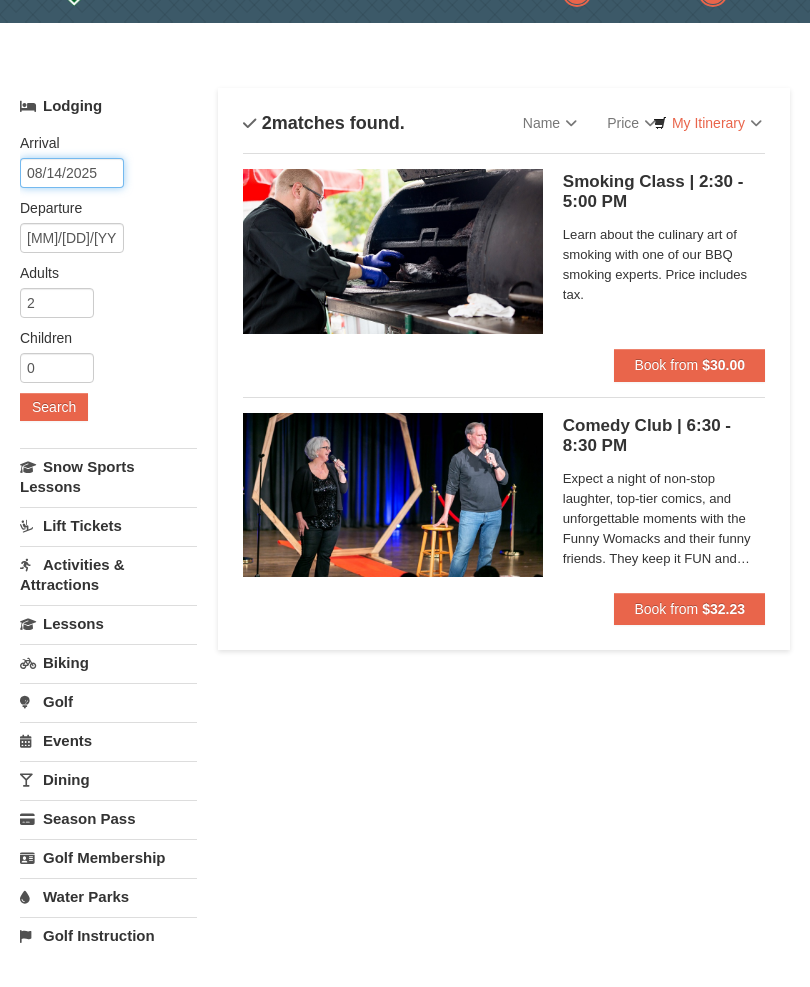 click on "08/14/2025" at bounding box center [72, 173] 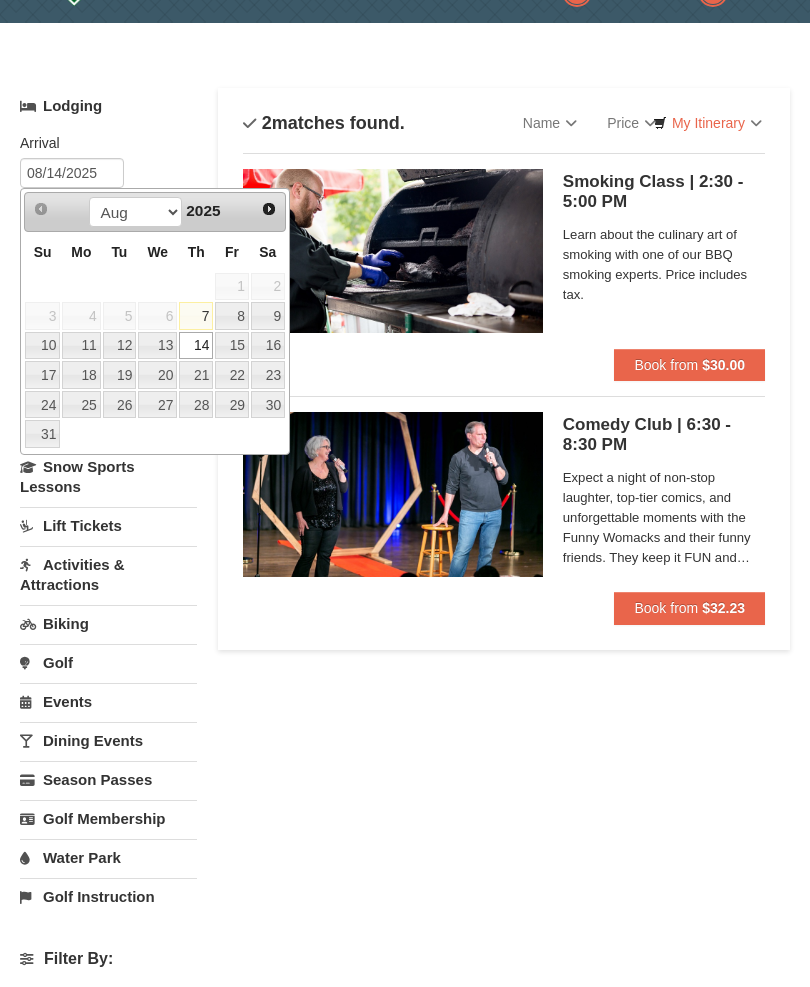 click on "Sort By
Name
Name (A to Z)
Name (Z to A)
Price
Price (Low to High)
Price (High to Low)
Search Progress
2  matches found.
We are sorry!" at bounding box center [504, 369] 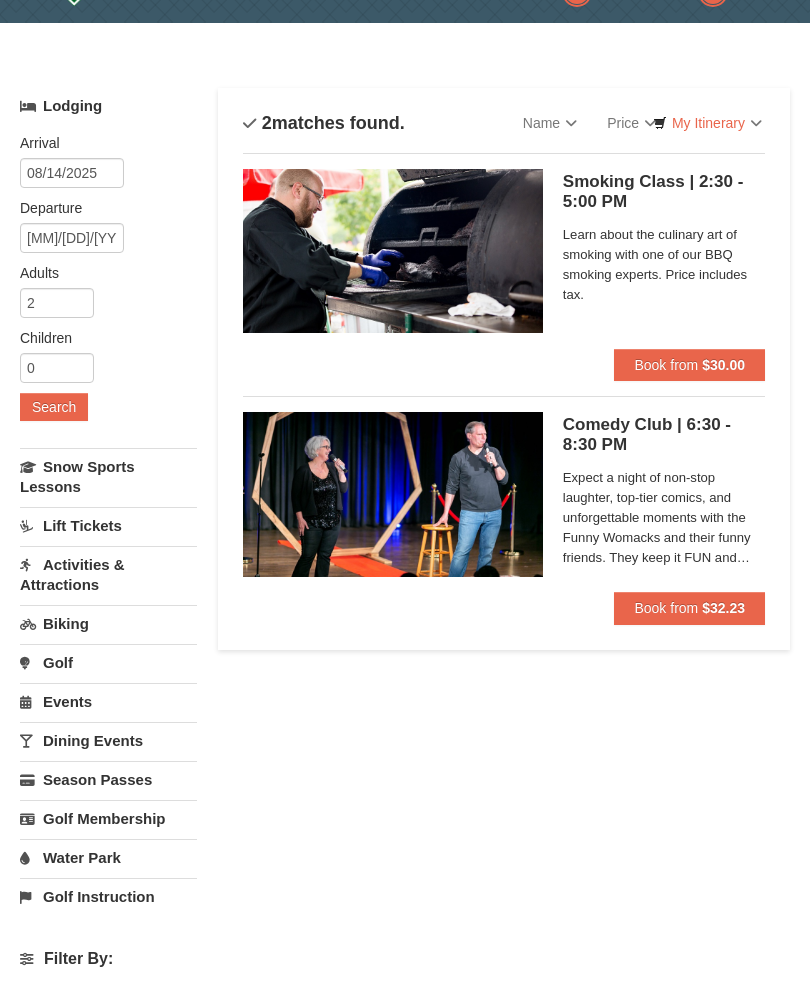 click on "Search" at bounding box center (54, 407) 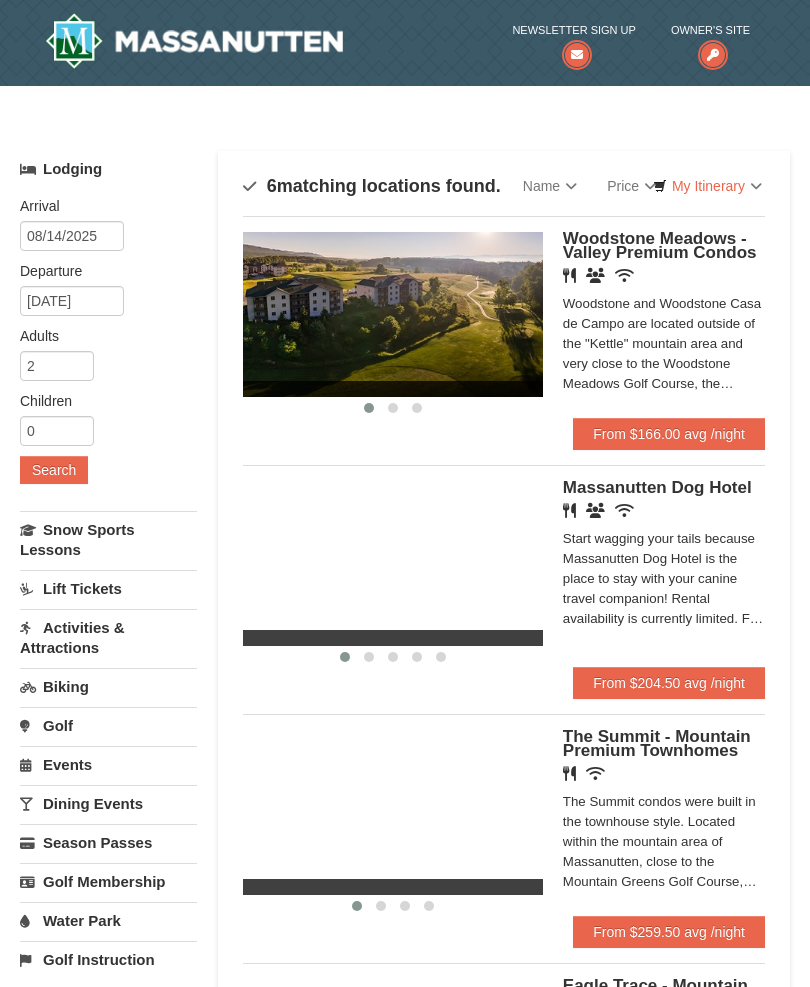 scroll, scrollTop: 0, scrollLeft: 0, axis: both 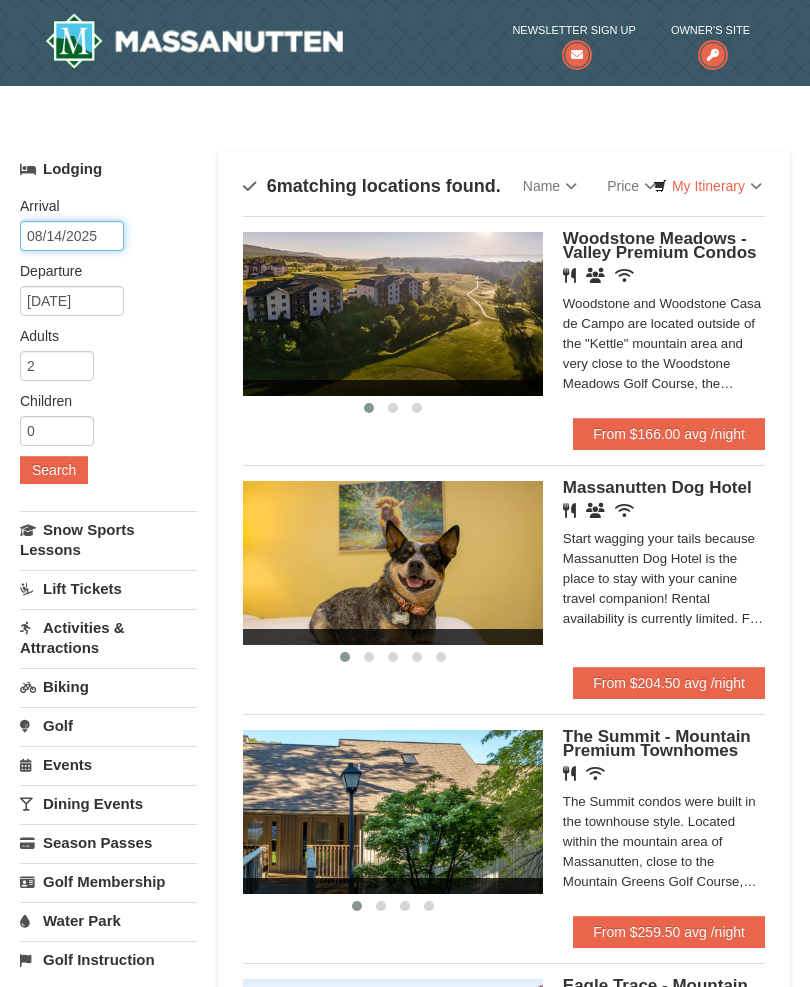 click on "08/14/2025" at bounding box center (72, 236) 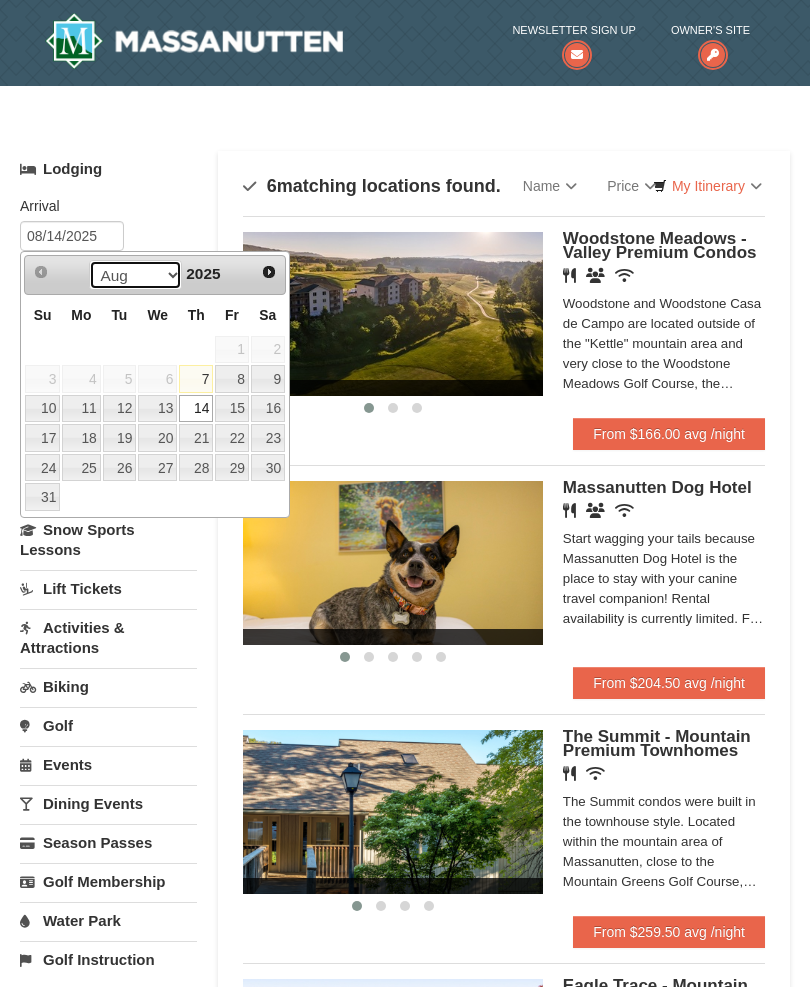 click on "Aug Sep Oct Nov Dec" at bounding box center (135, 275) 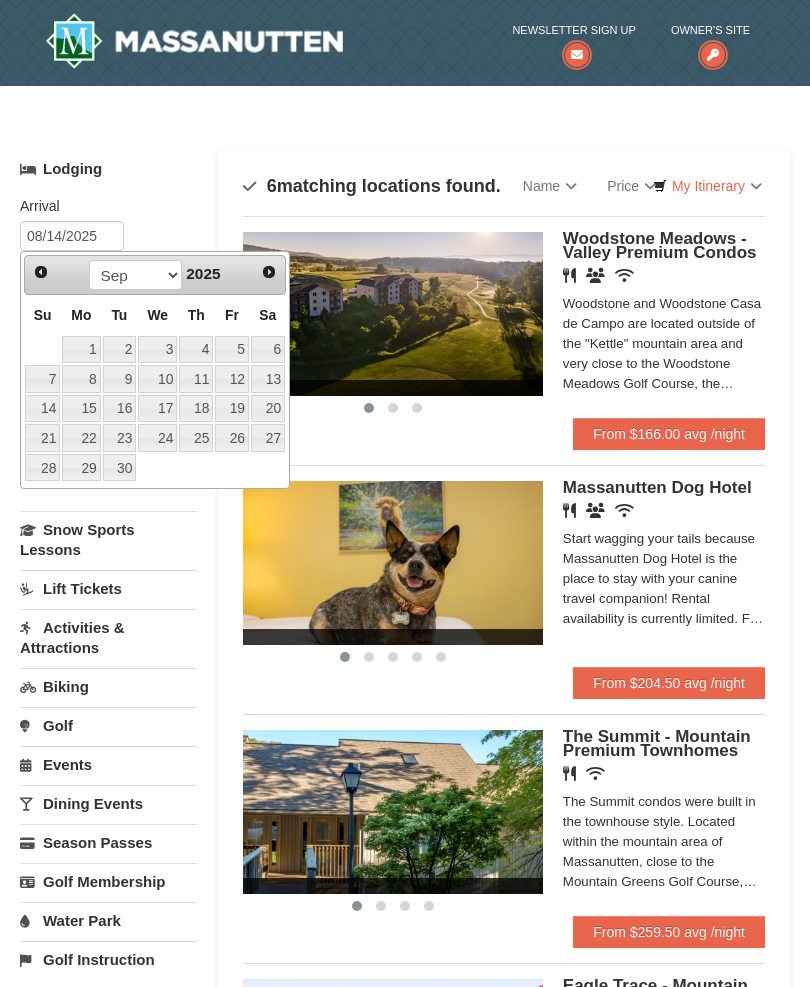 click on "6" at bounding box center [268, 350] 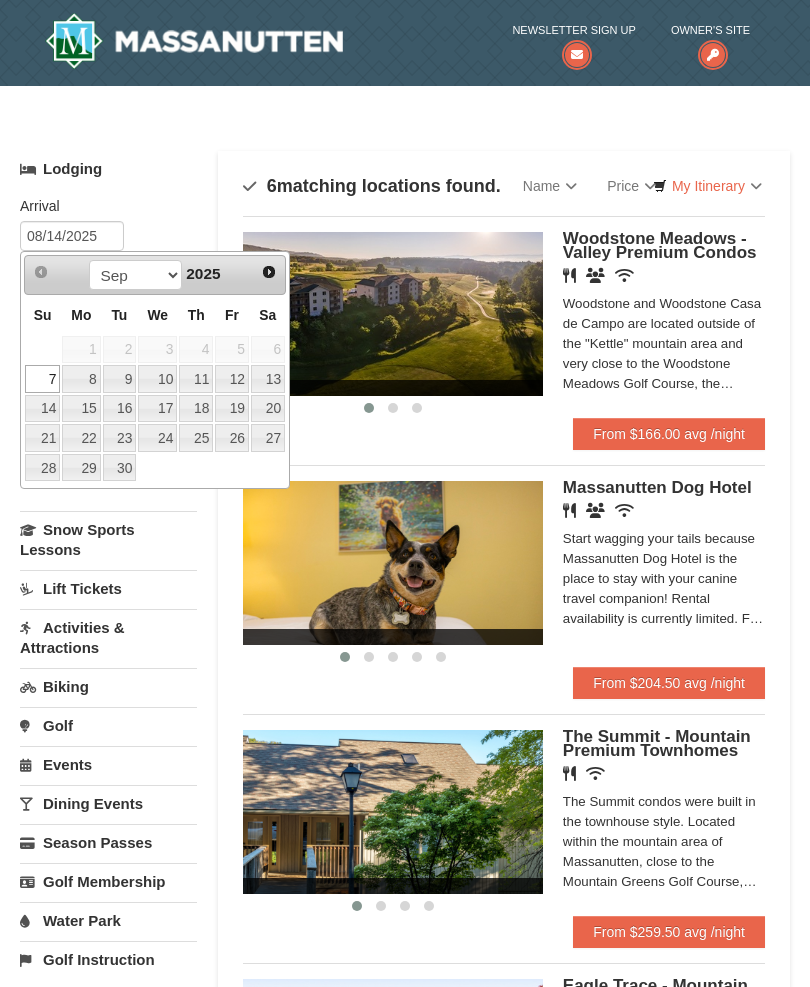 type on "09/06/2025" 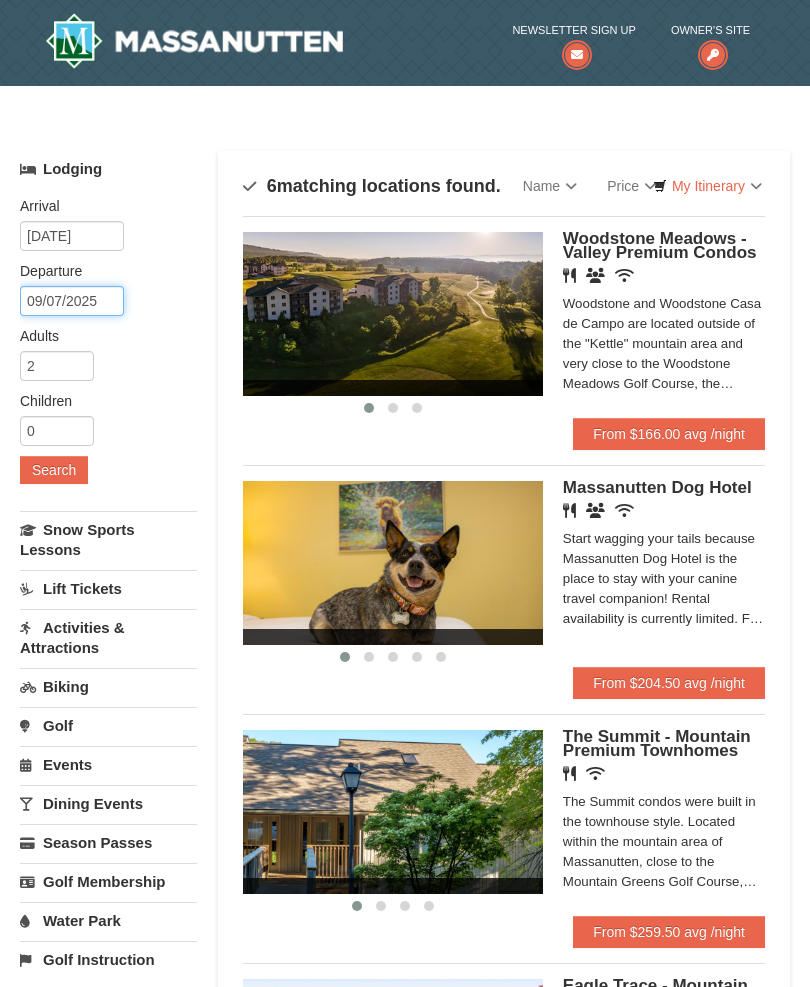 click on "09/07/2025" at bounding box center (72, 301) 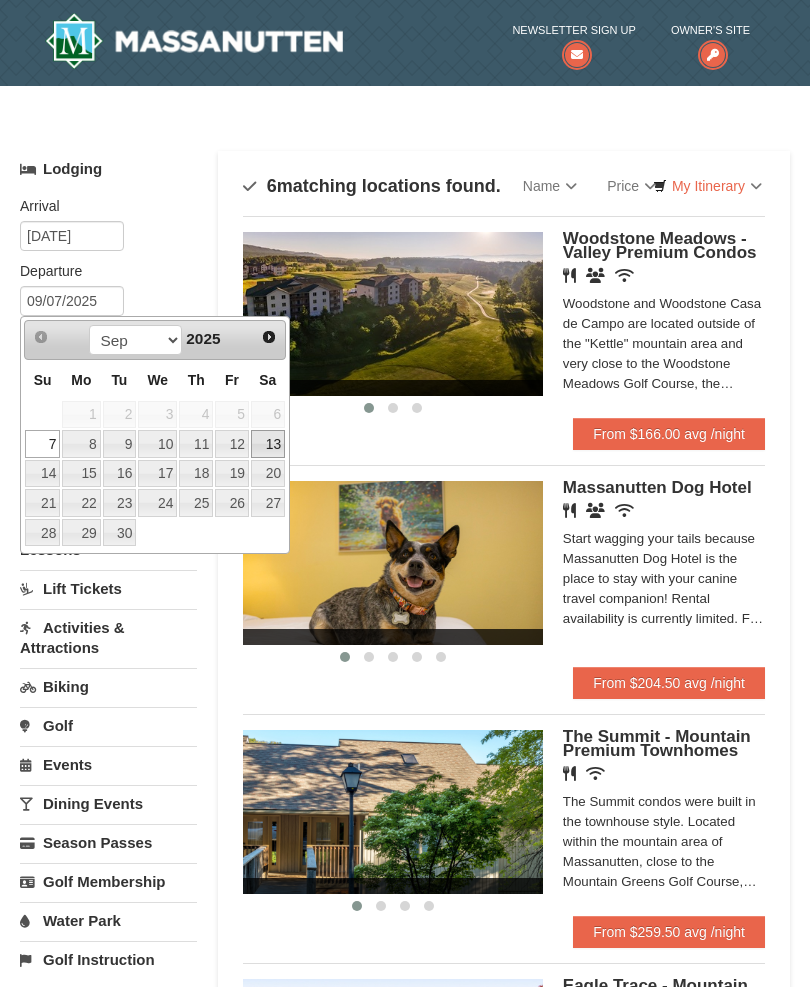 click on "13" at bounding box center (268, 444) 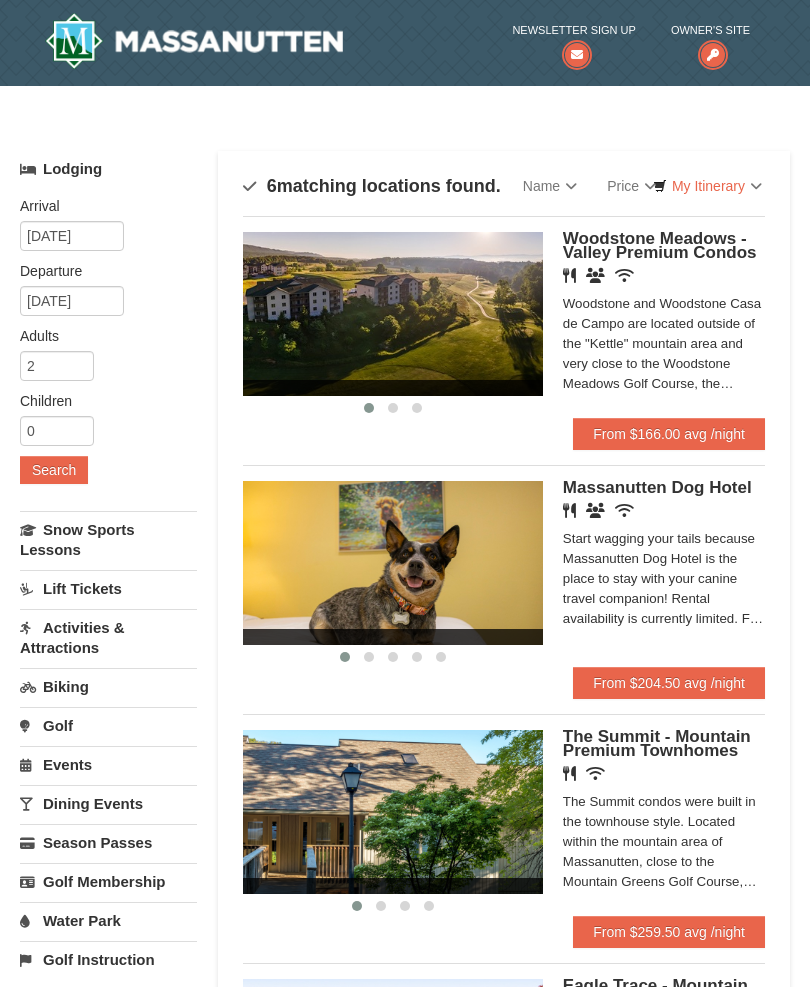 click on "Search" at bounding box center (54, 470) 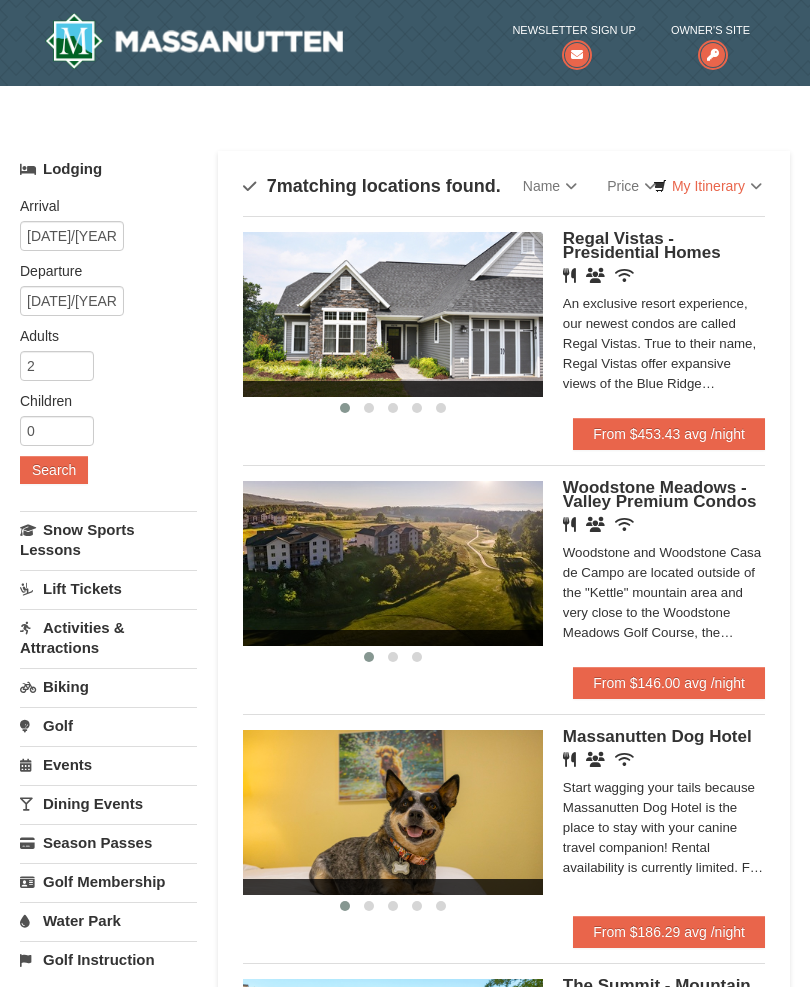 scroll, scrollTop: 0, scrollLeft: 0, axis: both 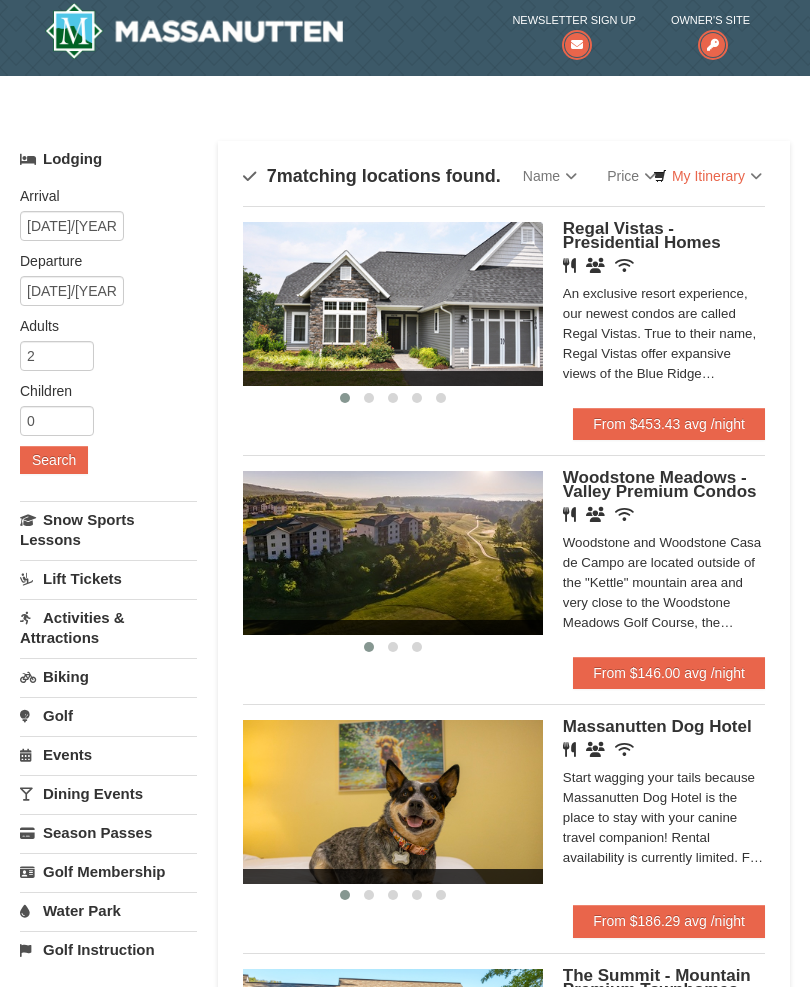 click at bounding box center (393, 304) 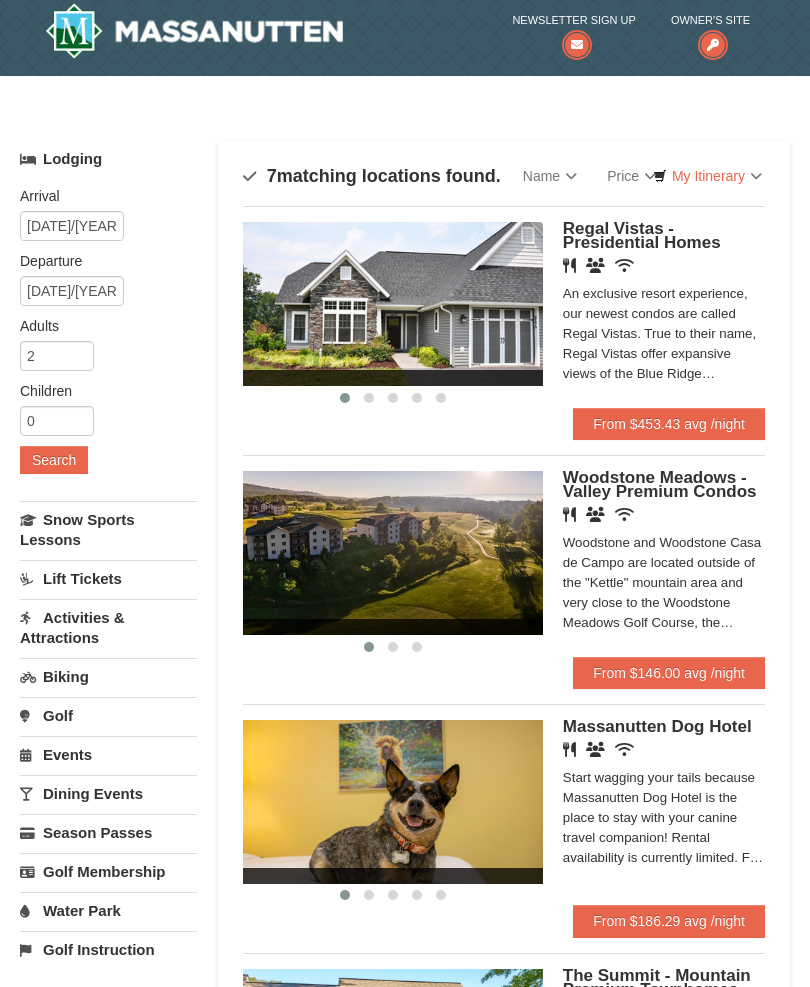 click at bounding box center [393, 304] 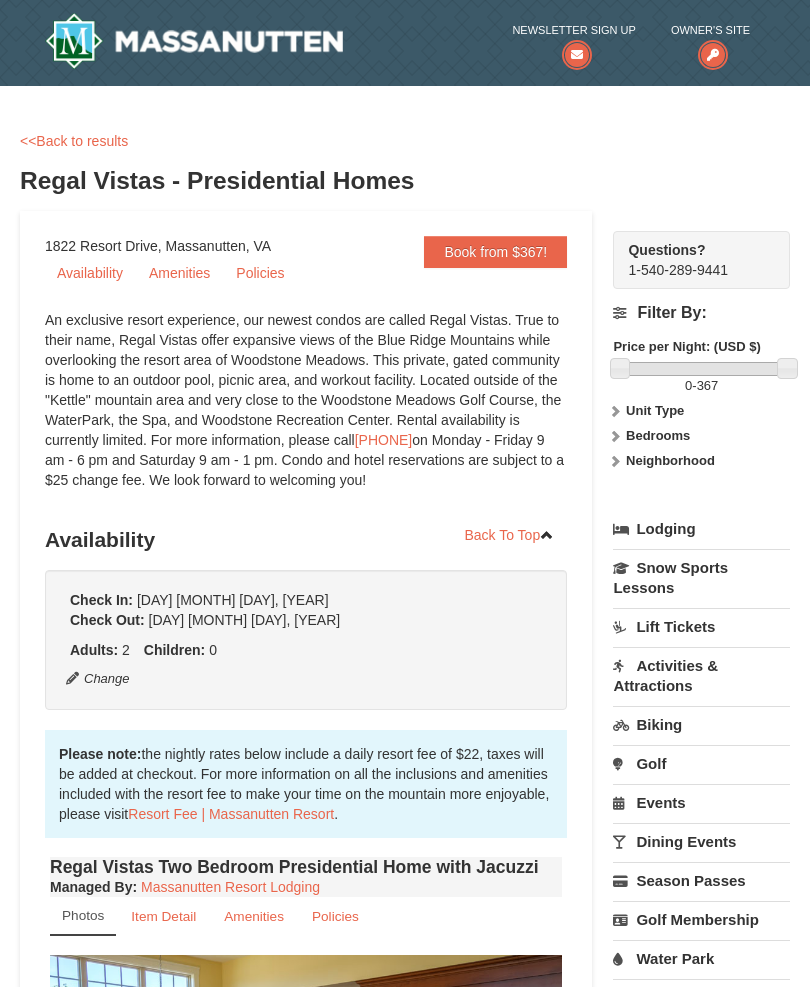 scroll, scrollTop: 0, scrollLeft: 0, axis: both 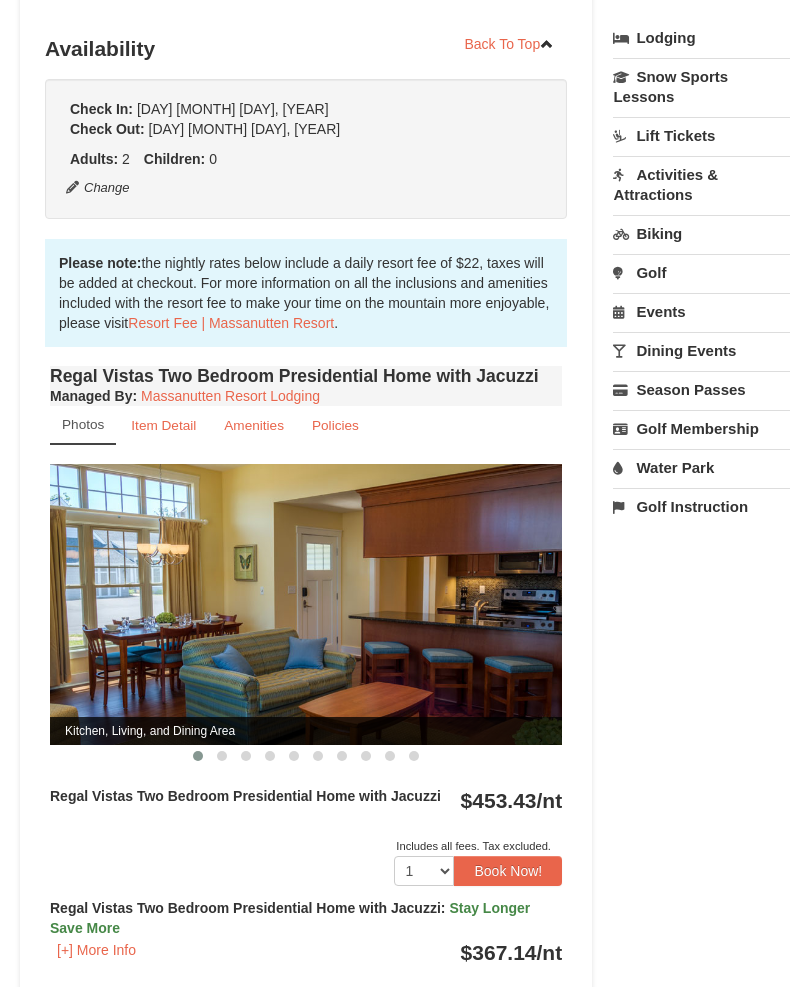 click at bounding box center (306, 604) 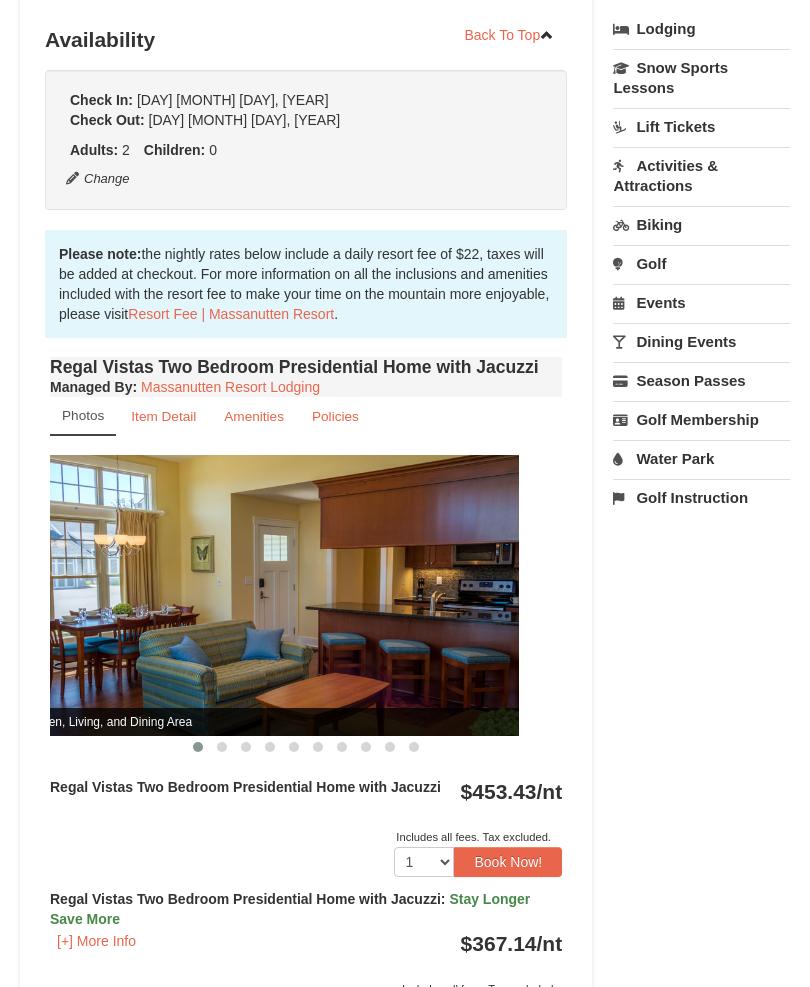 scroll, scrollTop: 500, scrollLeft: 0, axis: vertical 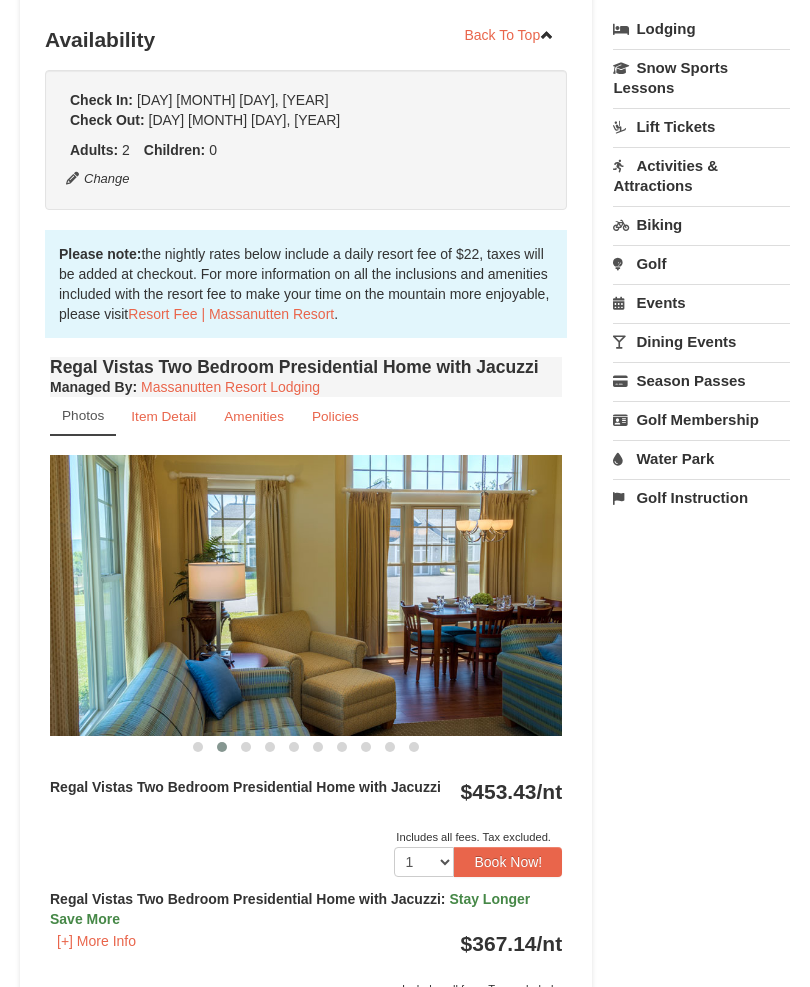 click at bounding box center [306, 595] 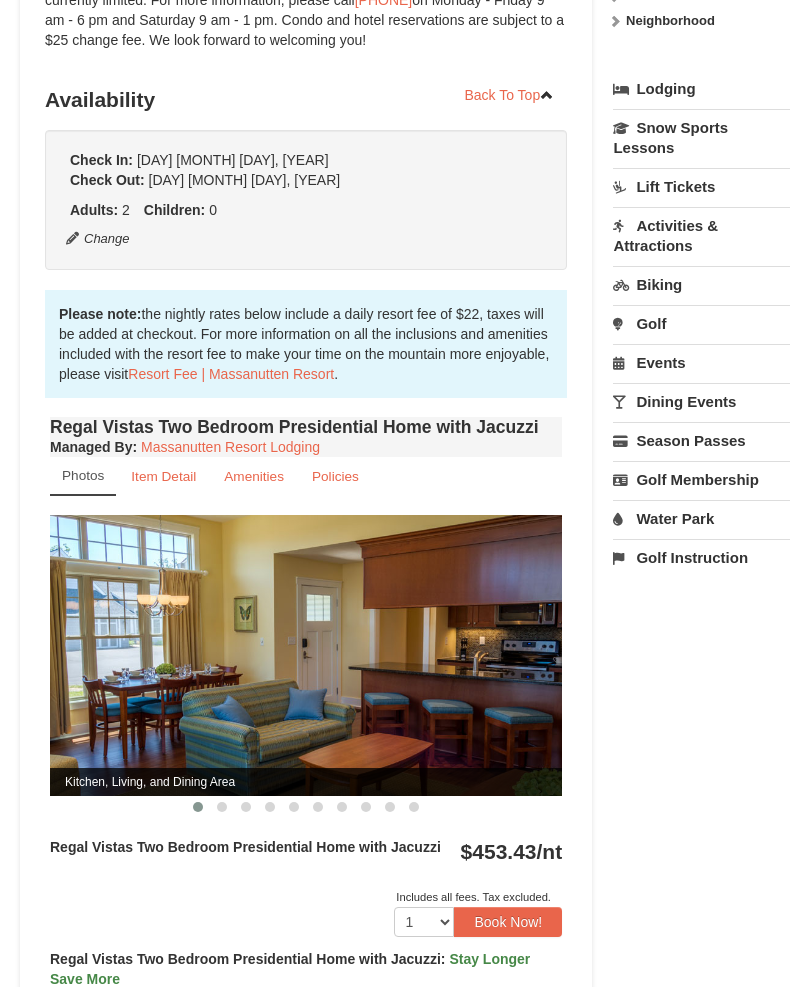 scroll, scrollTop: 440, scrollLeft: 0, axis: vertical 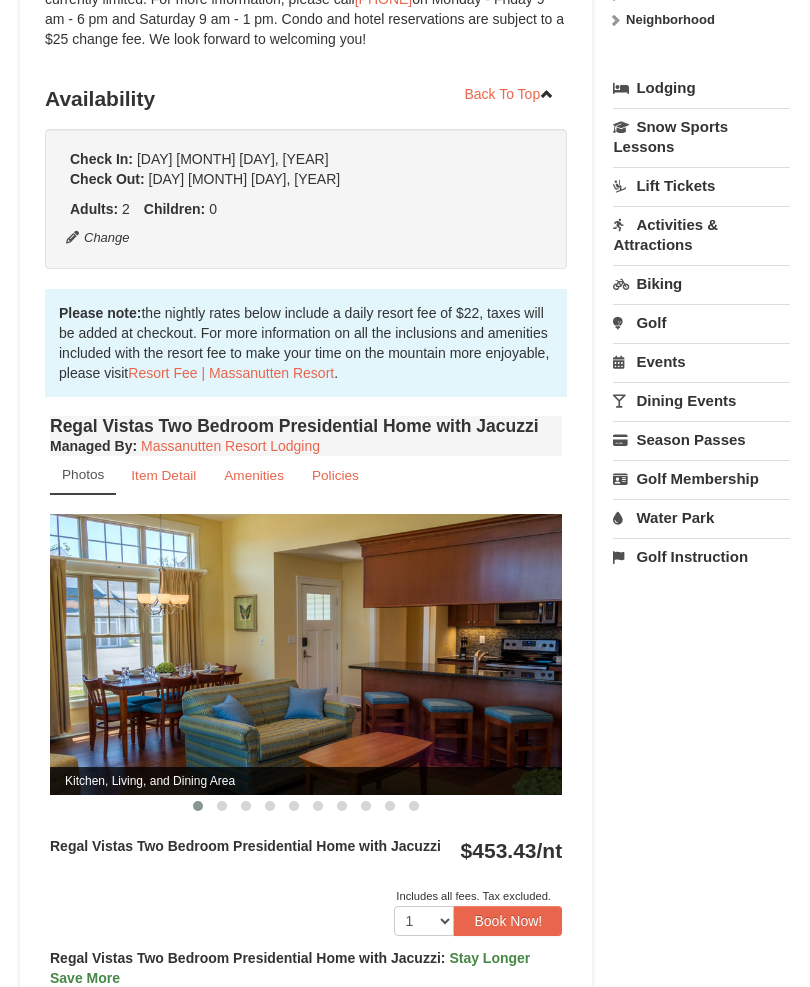 click at bounding box center [306, 655] 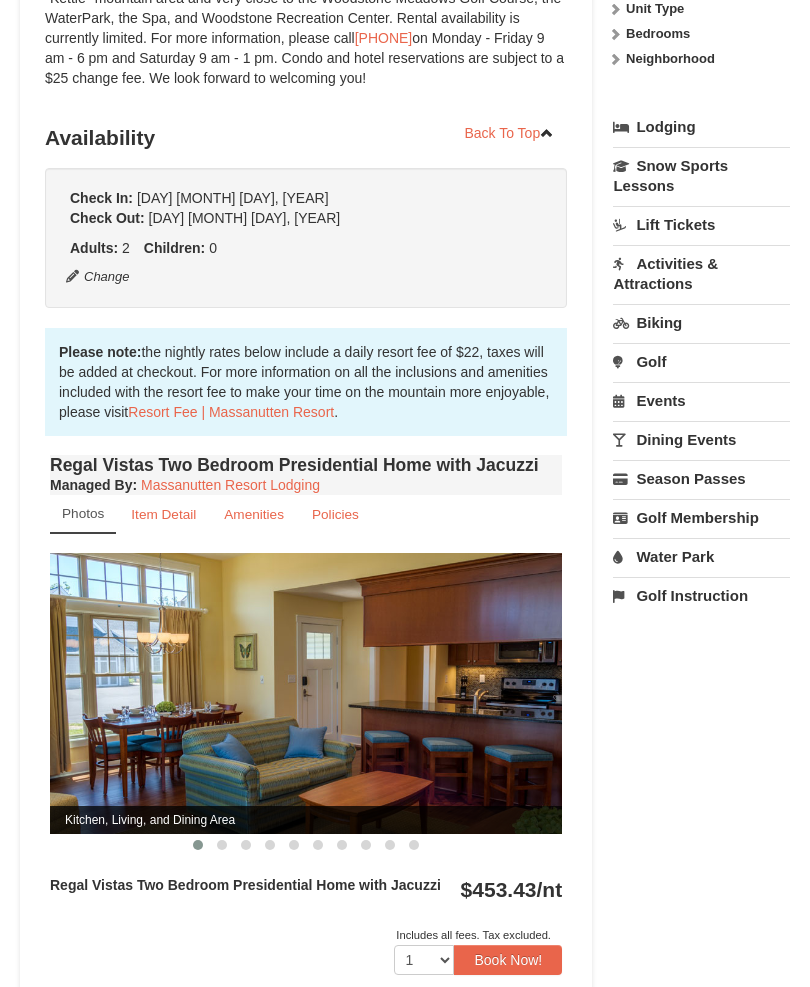 scroll, scrollTop: 402, scrollLeft: 0, axis: vertical 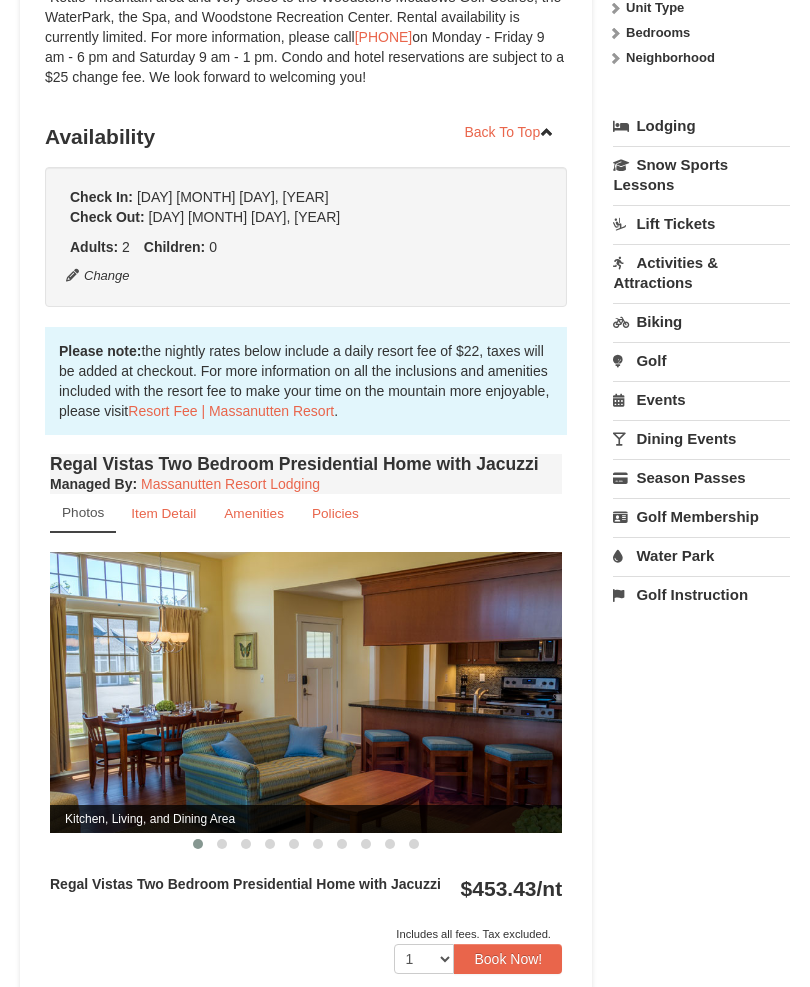 click on "Item Detail" at bounding box center (163, 514) 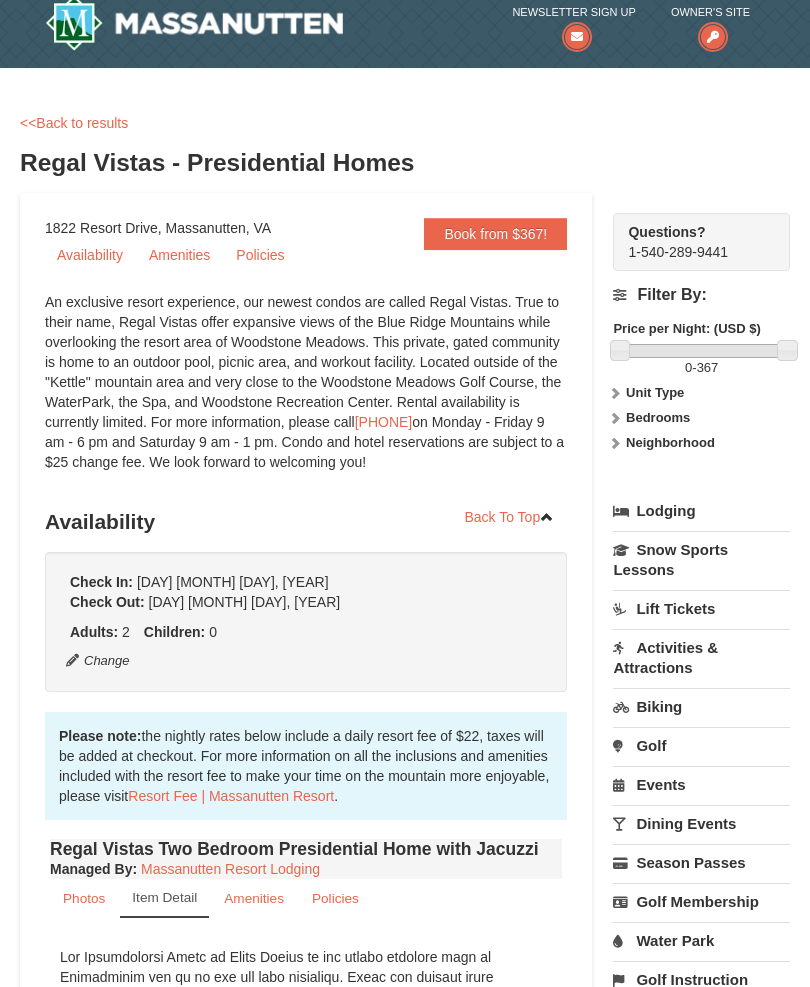 scroll, scrollTop: 20, scrollLeft: 0, axis: vertical 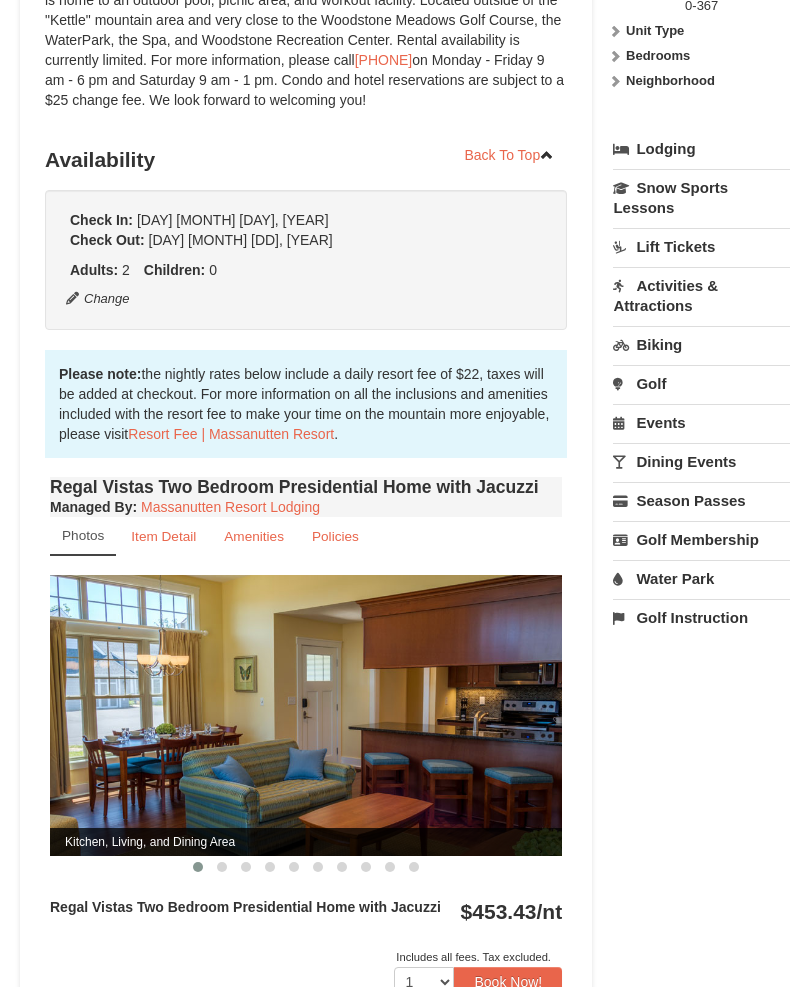 click at bounding box center (306, 715) 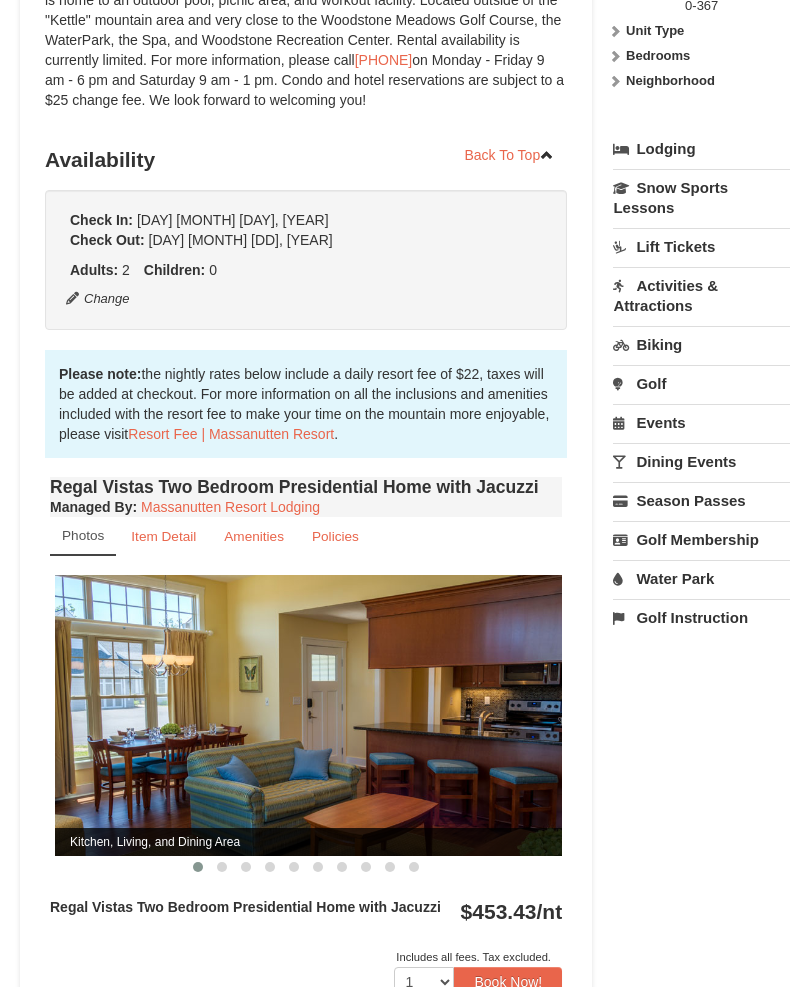 scroll, scrollTop: 383, scrollLeft: 0, axis: vertical 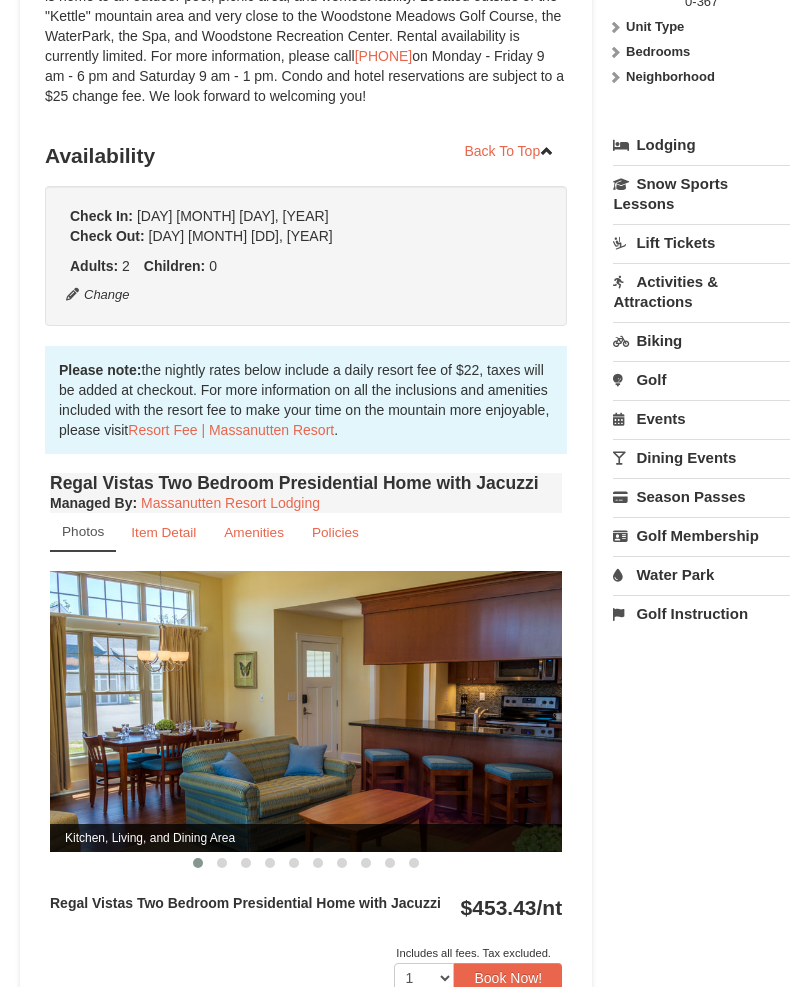 click at bounding box center (306, 712) 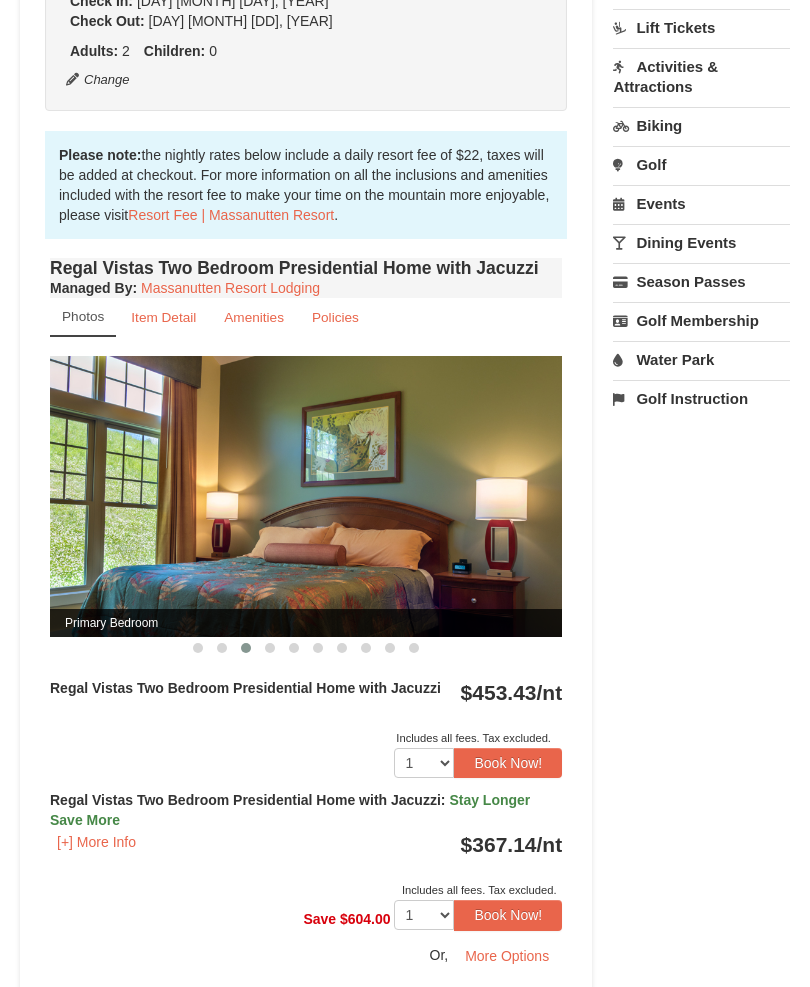 scroll, scrollTop: 598, scrollLeft: 0, axis: vertical 